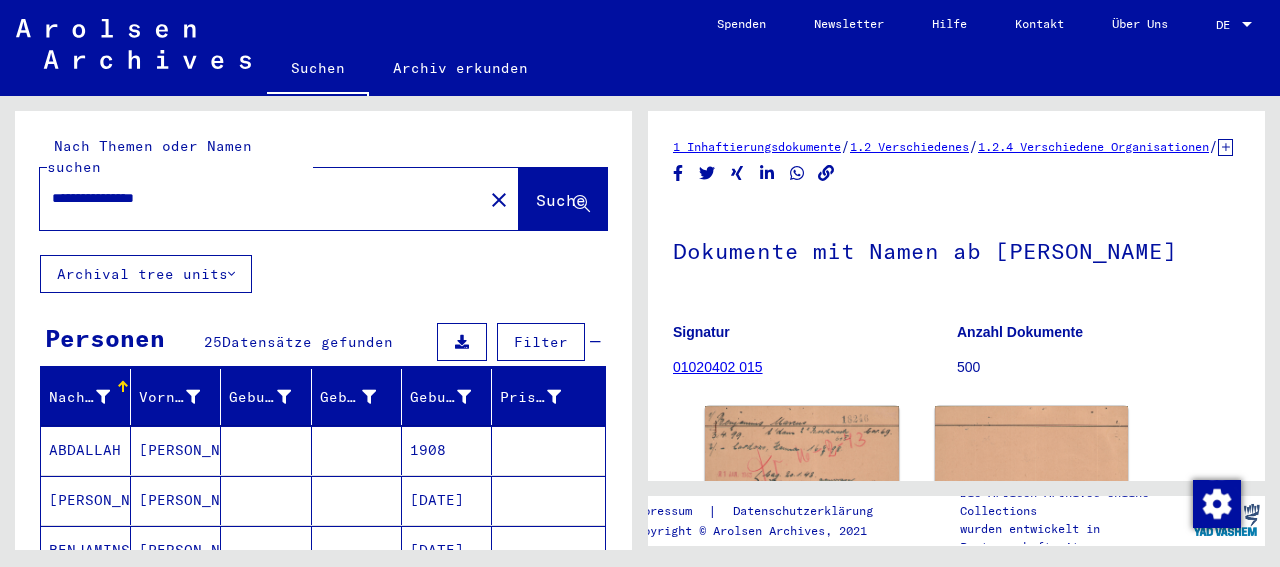 scroll, scrollTop: 0, scrollLeft: 0, axis: both 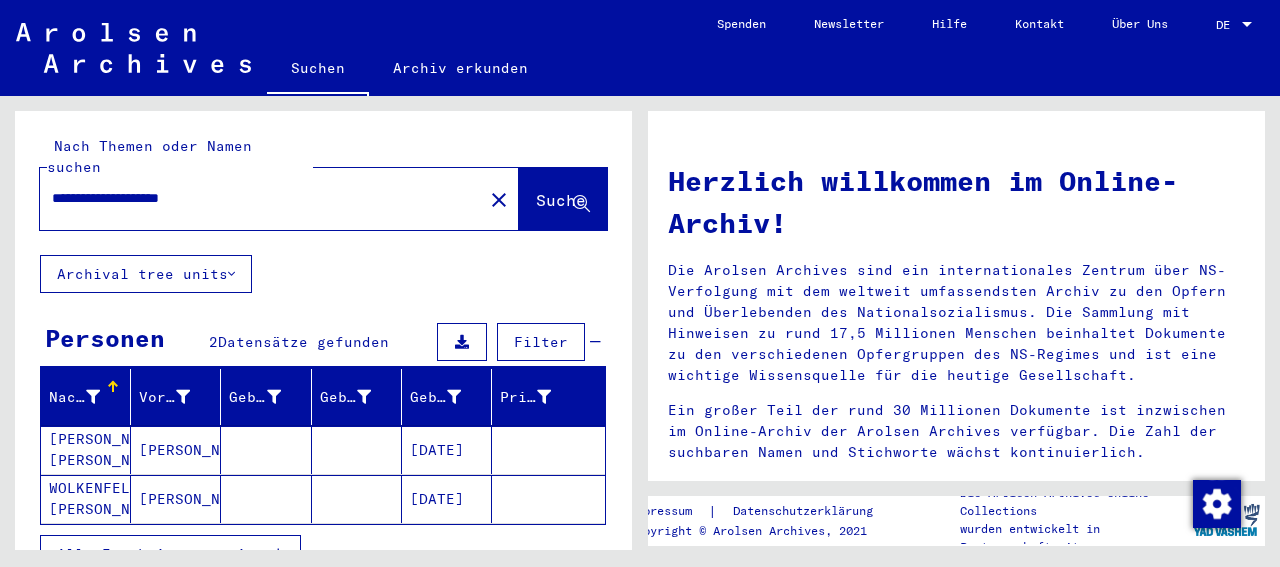 click on "[DATE]" at bounding box center (447, 499) 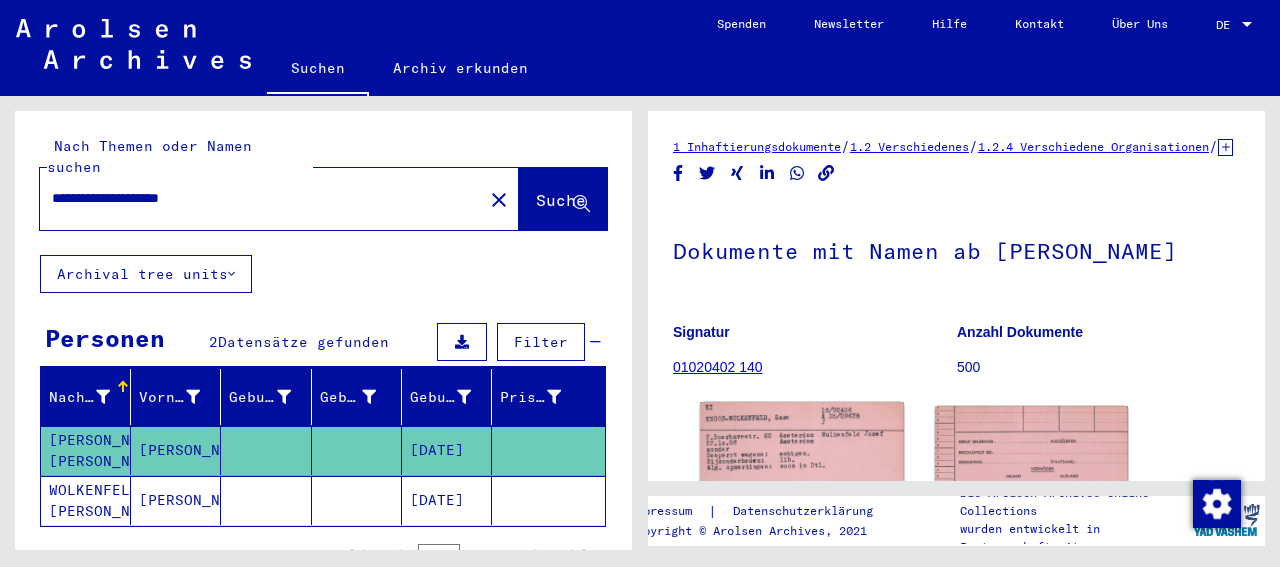 click 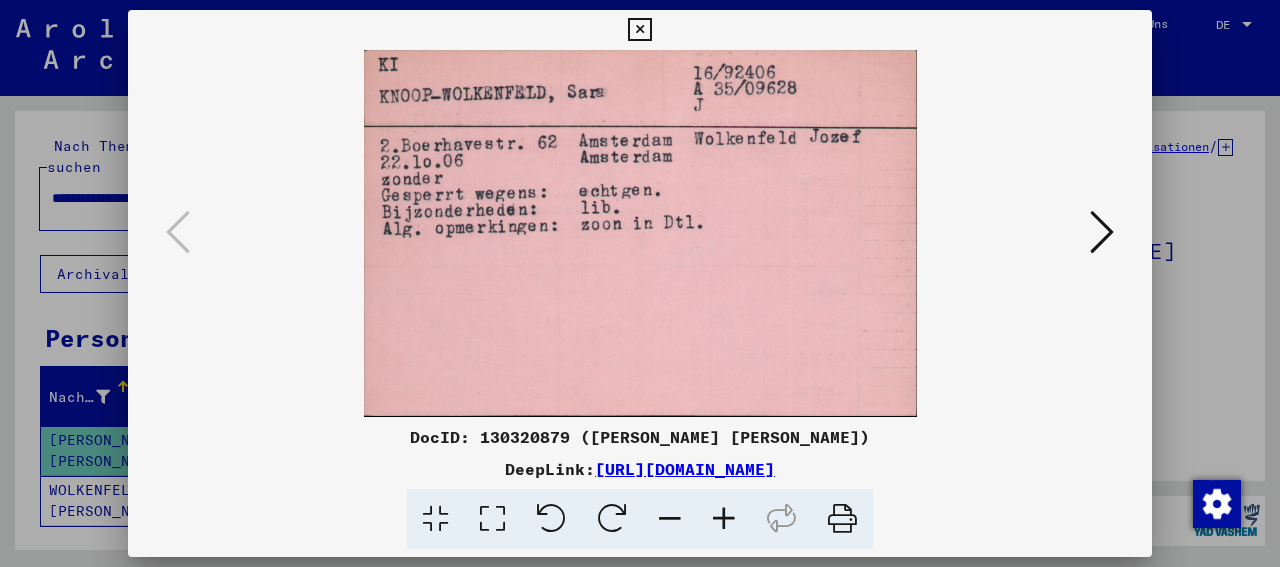 click at bounding box center (639, 30) 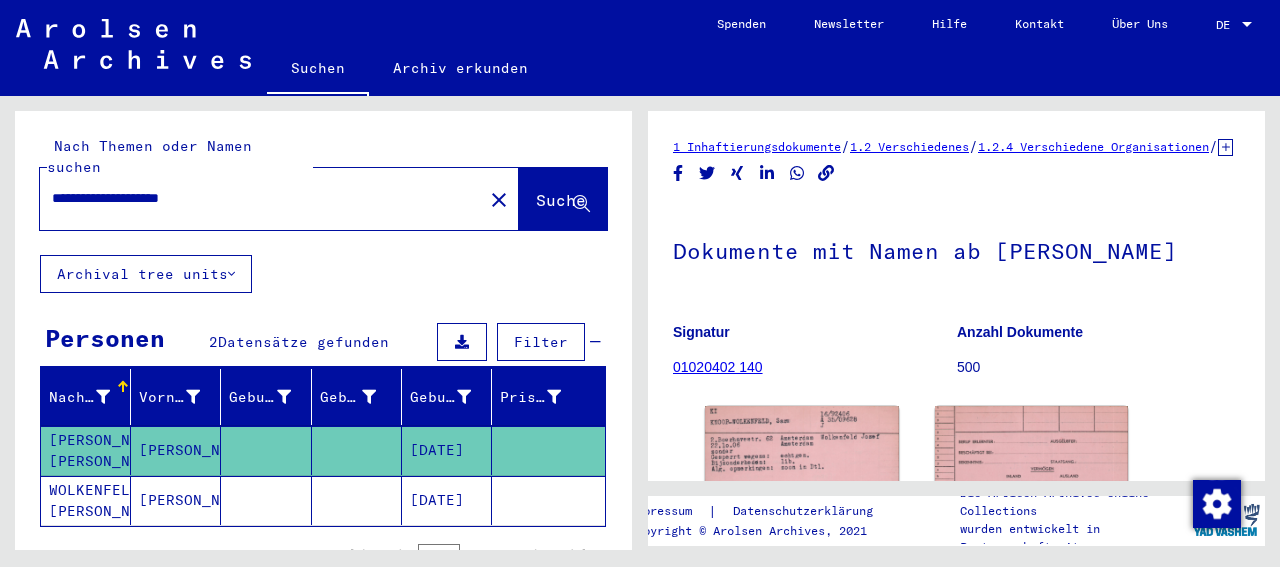 click on "[DATE]" 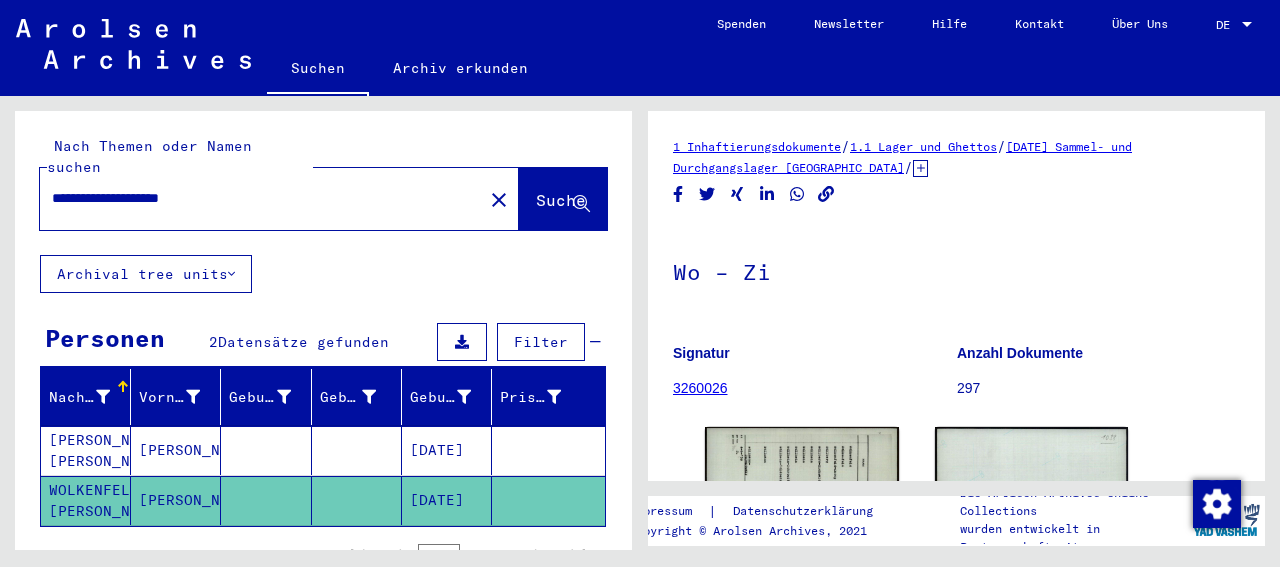 drag, startPoint x: 88, startPoint y: 180, endPoint x: 0, endPoint y: 181, distance: 88.005684 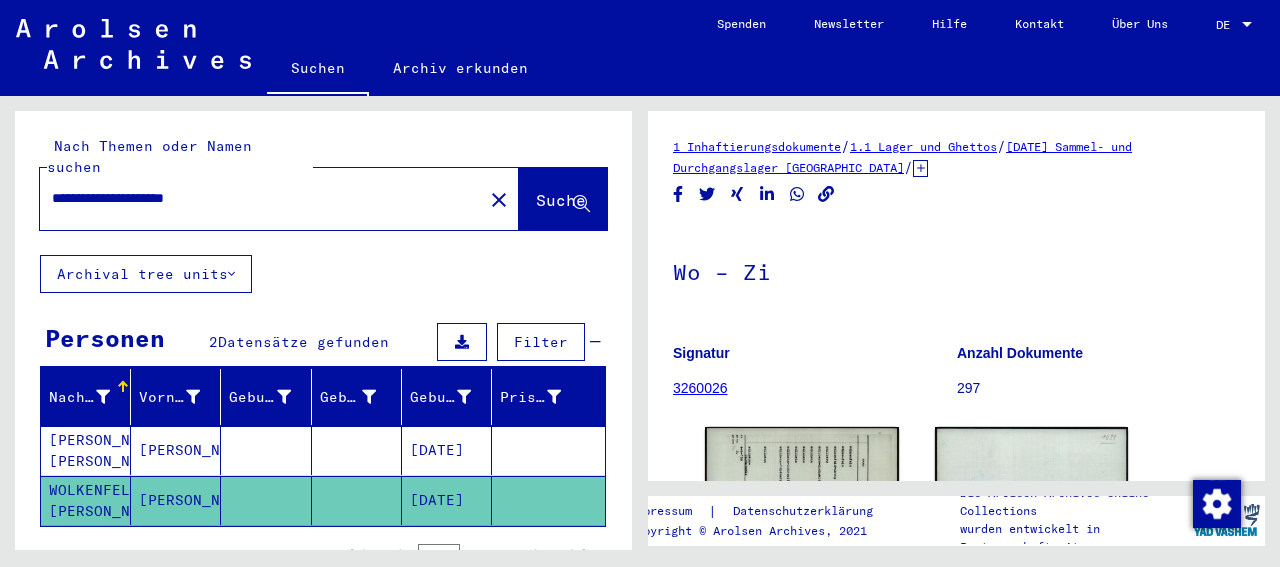drag, startPoint x: 300, startPoint y: 187, endPoint x: 193, endPoint y: 186, distance: 107.00467 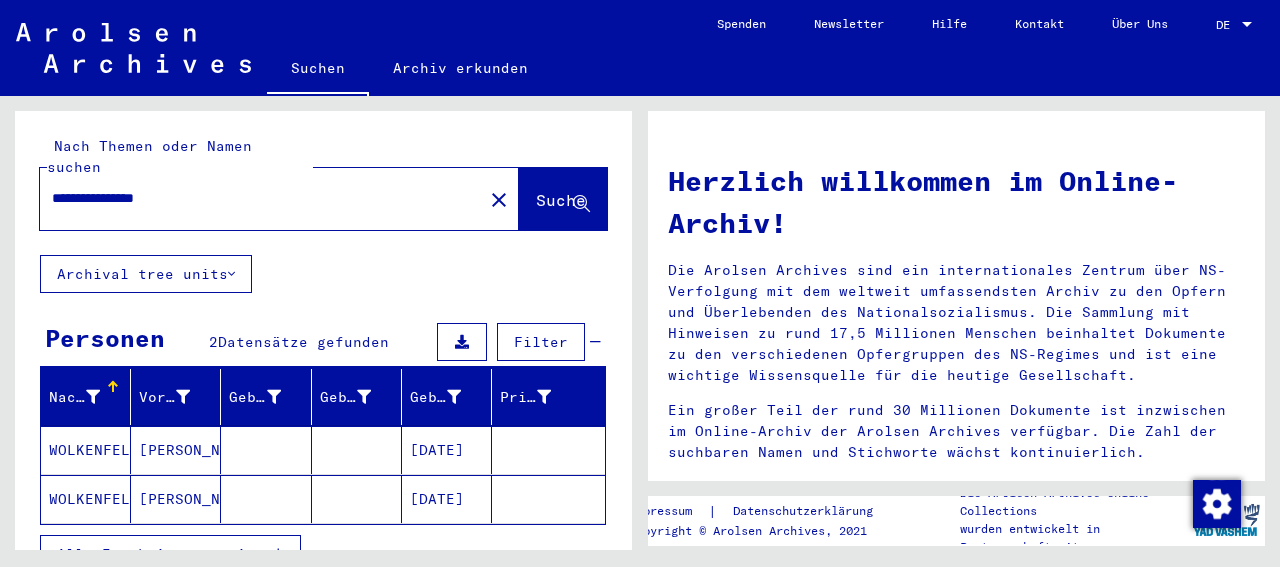 click on "[DATE]" 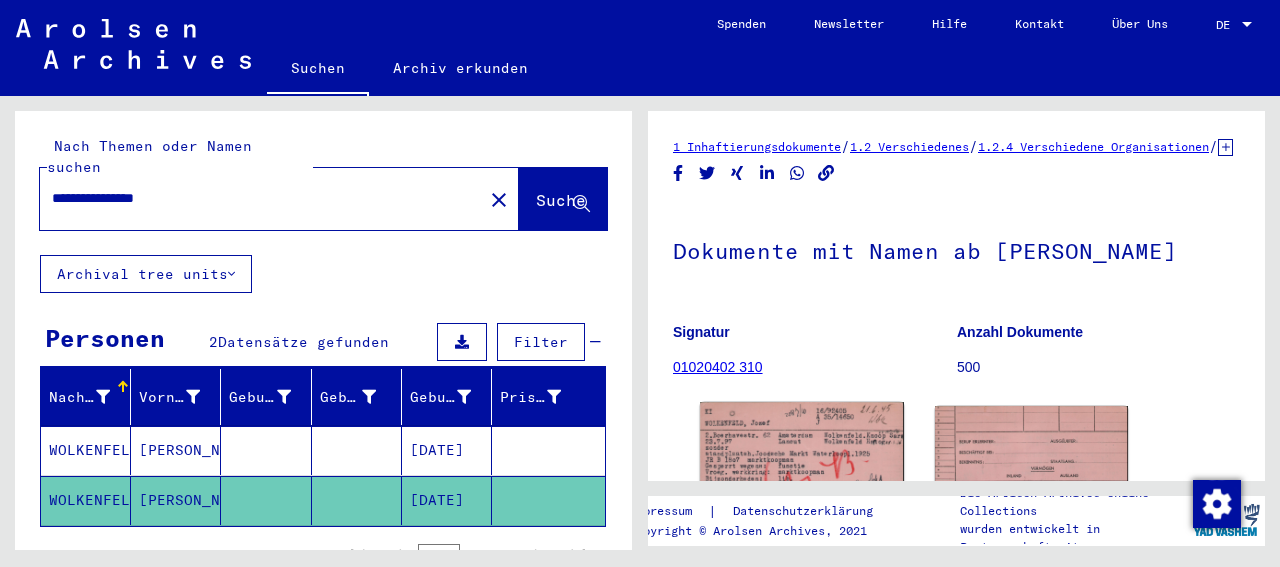 click 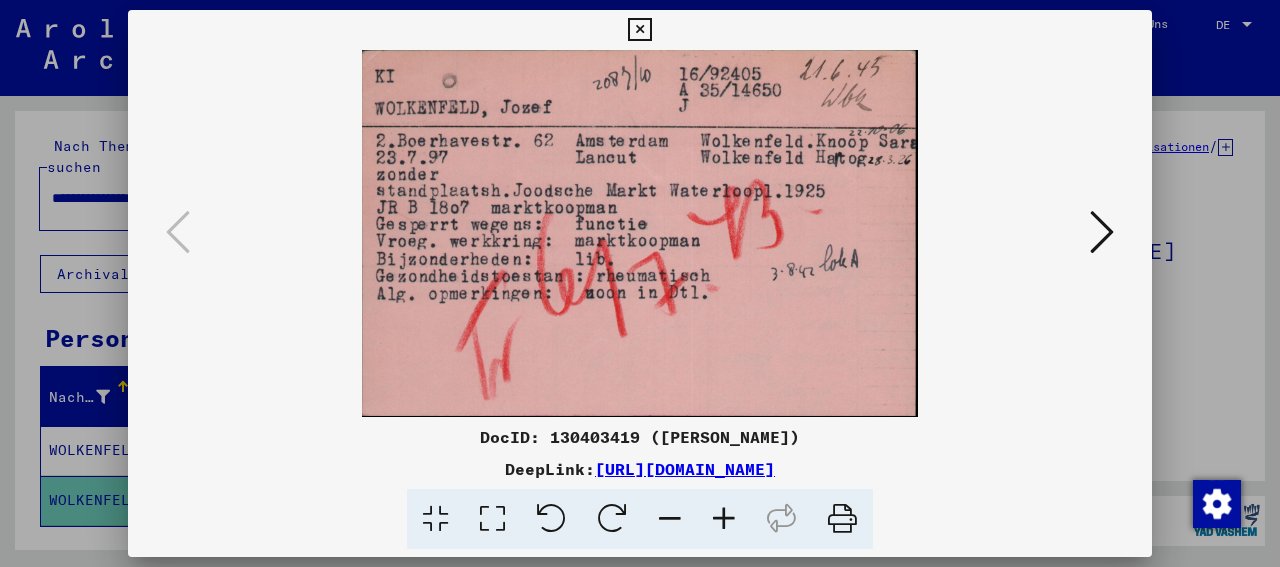 click at bounding box center (640, 233) 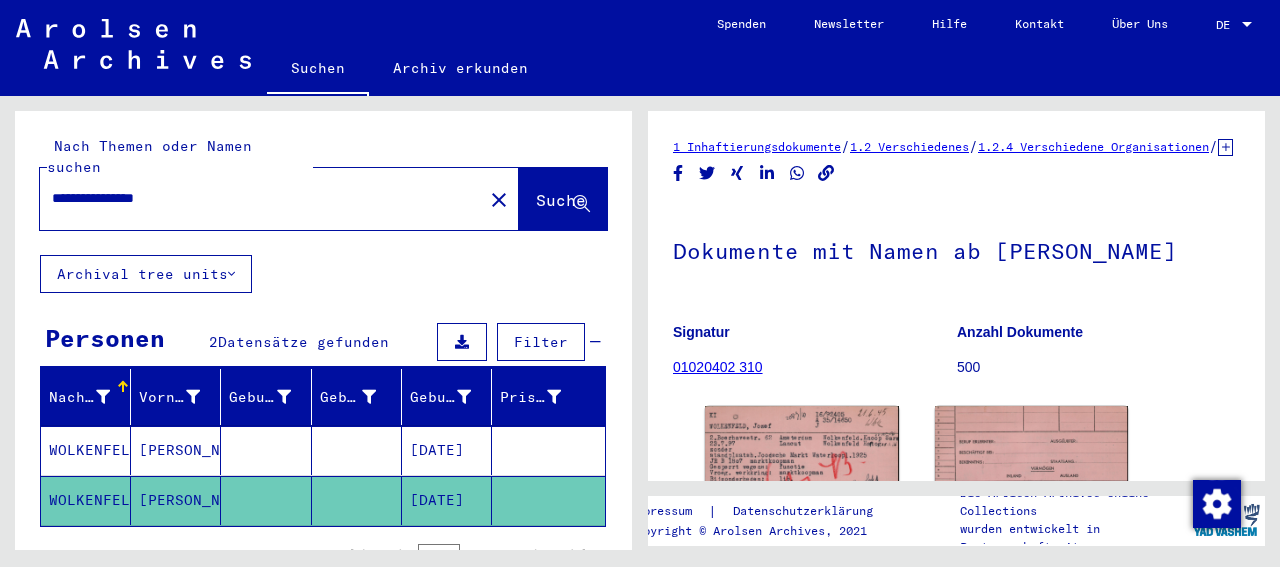 drag, startPoint x: 97, startPoint y: 175, endPoint x: 6, endPoint y: 160, distance: 92.22798 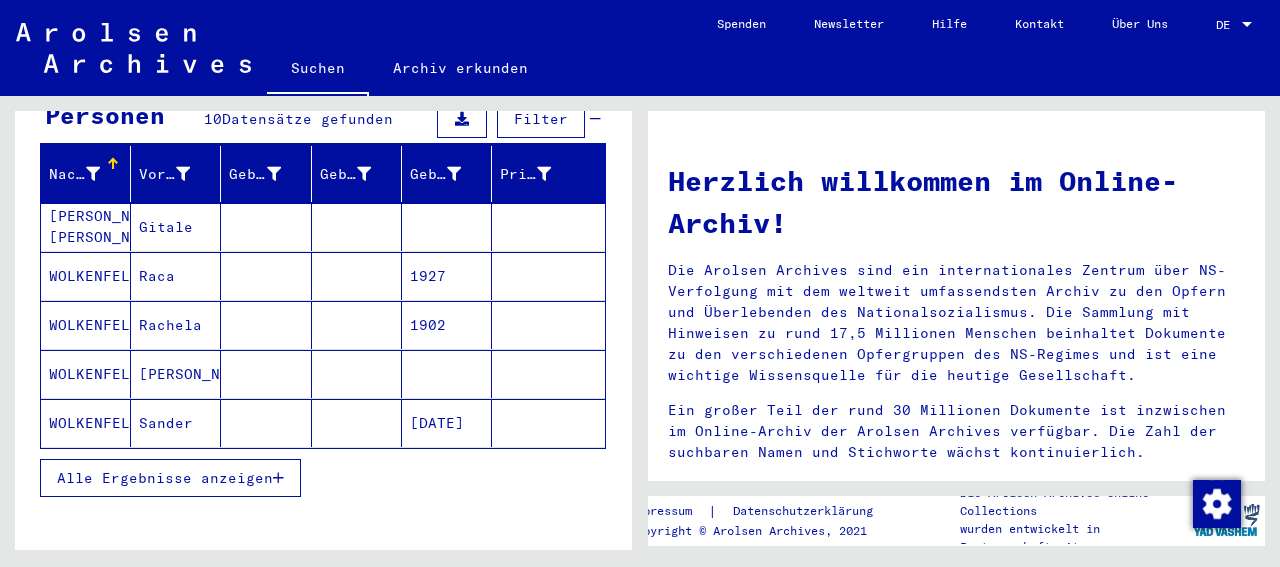 scroll, scrollTop: 0, scrollLeft: 0, axis: both 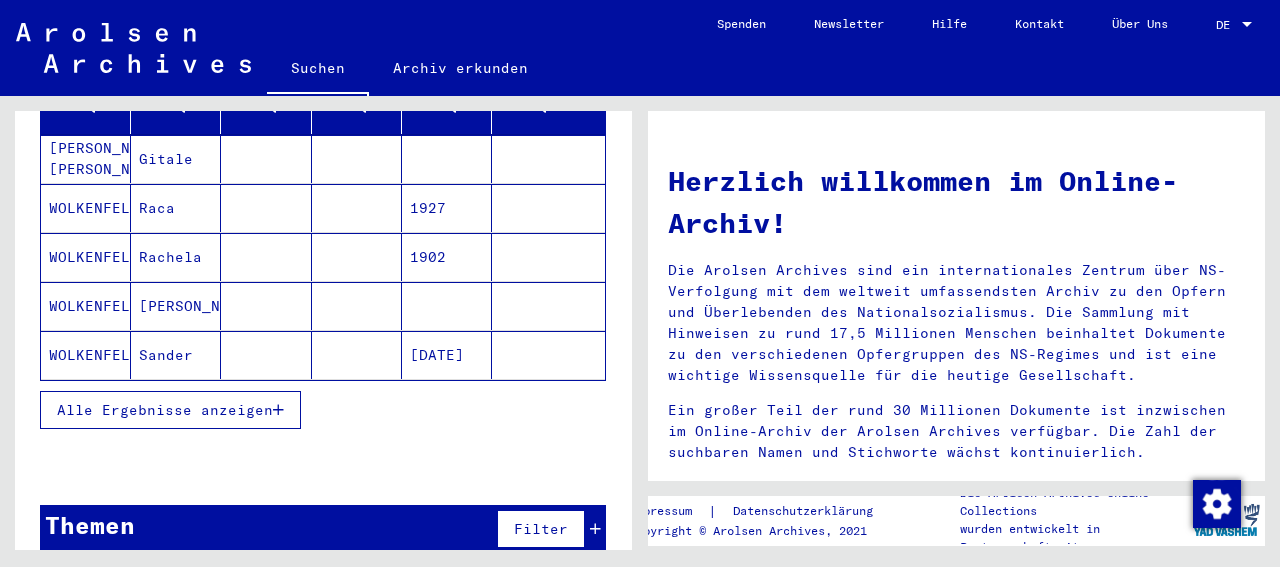 click on "Alle Ergebnisse anzeigen" at bounding box center [170, 410] 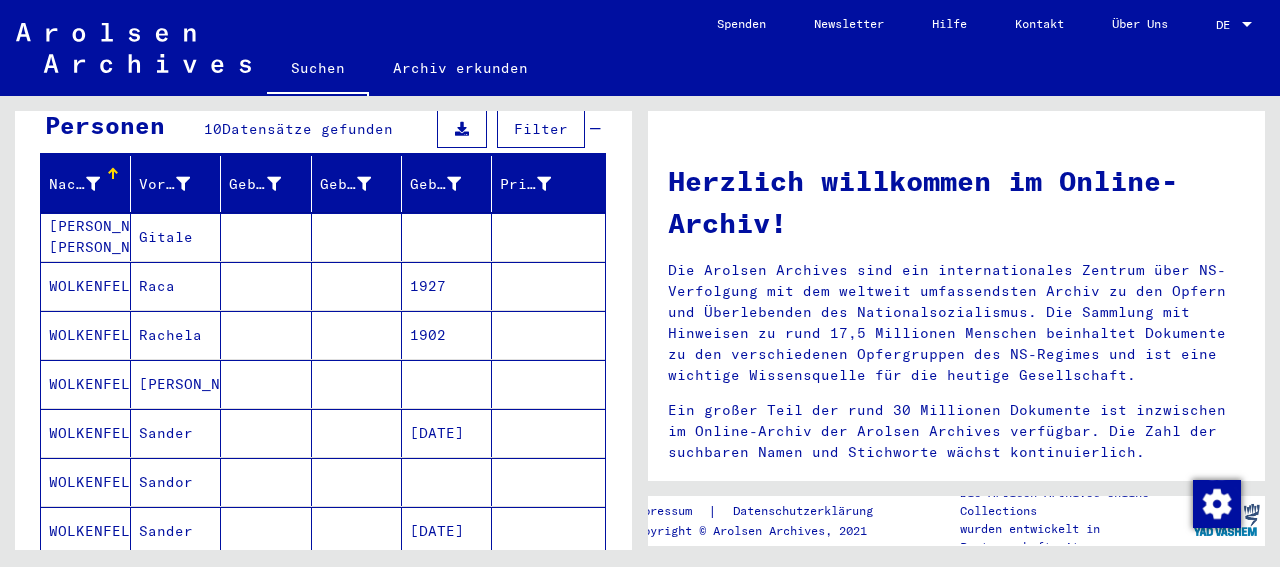 scroll, scrollTop: 167, scrollLeft: 0, axis: vertical 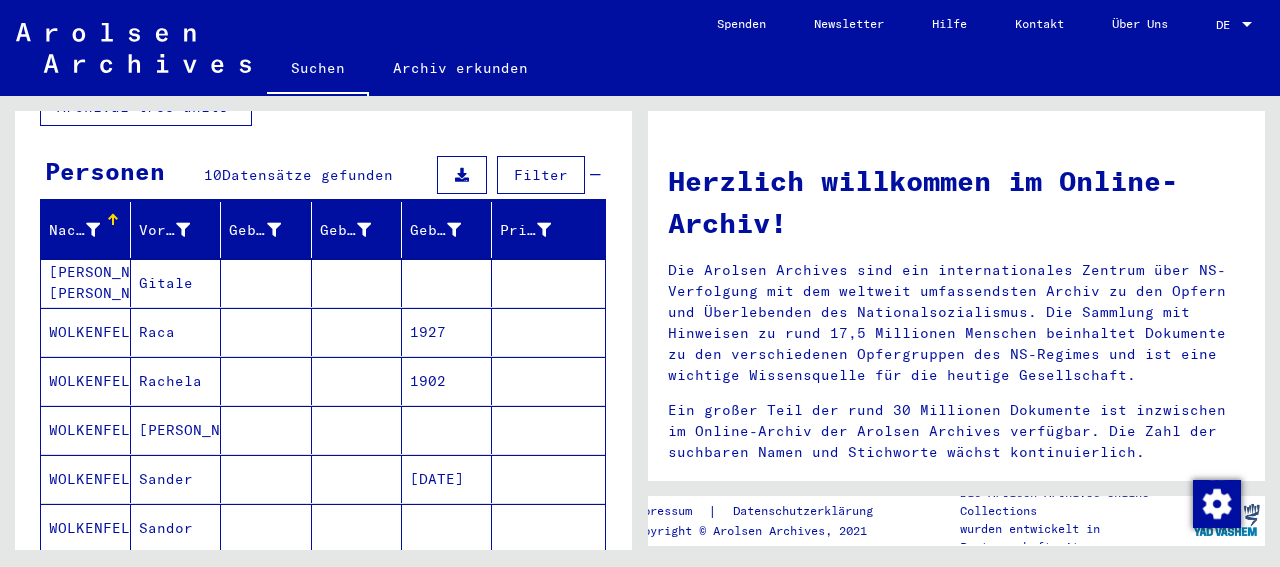 click on "Gitale" at bounding box center (176, 332) 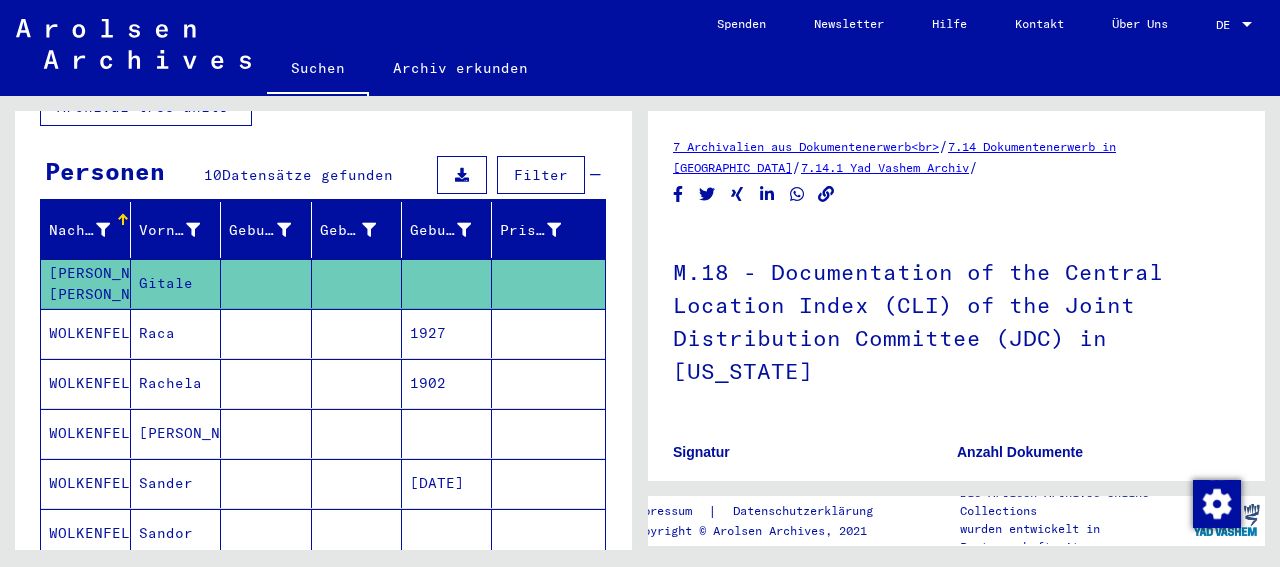 scroll, scrollTop: 167, scrollLeft: 0, axis: vertical 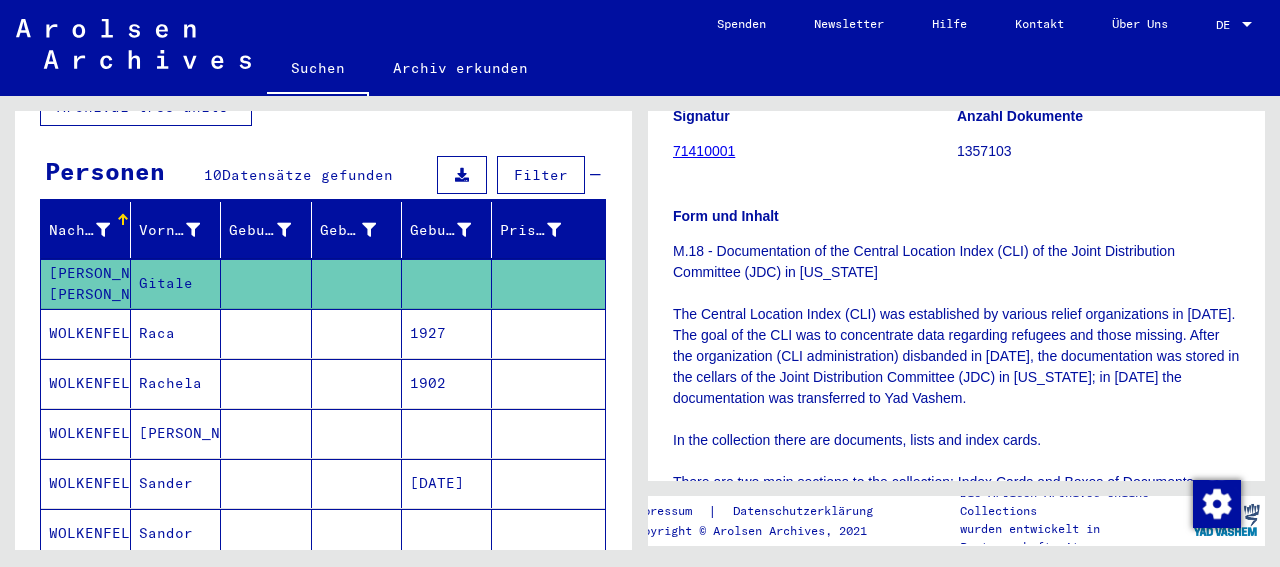 click on "Raca" at bounding box center (176, 383) 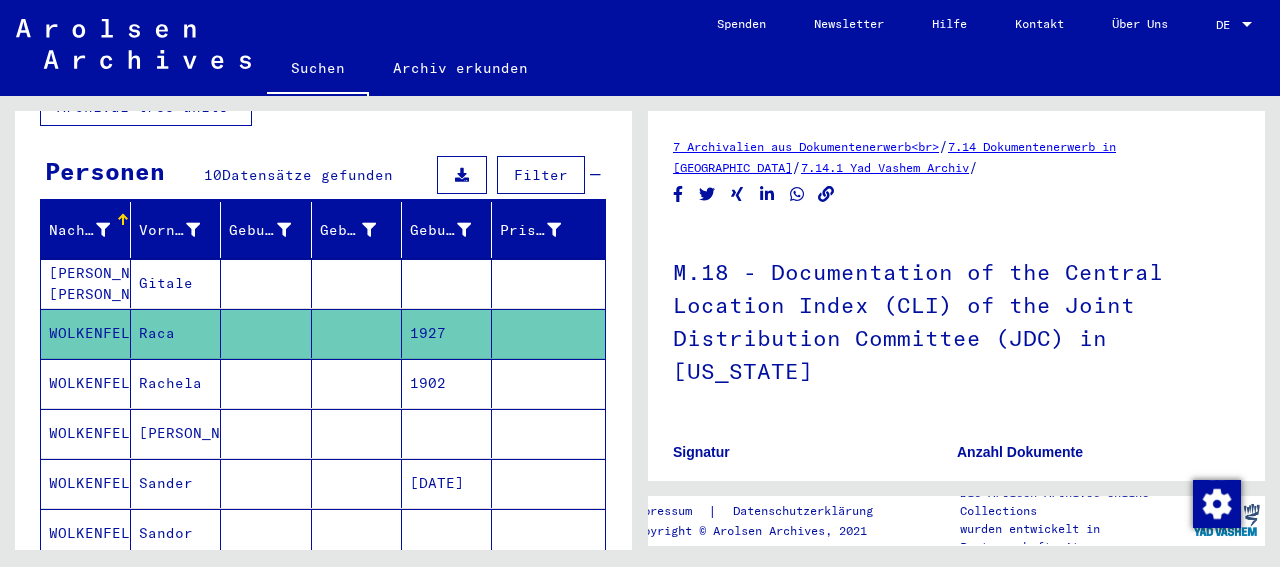 scroll, scrollTop: 336, scrollLeft: 0, axis: vertical 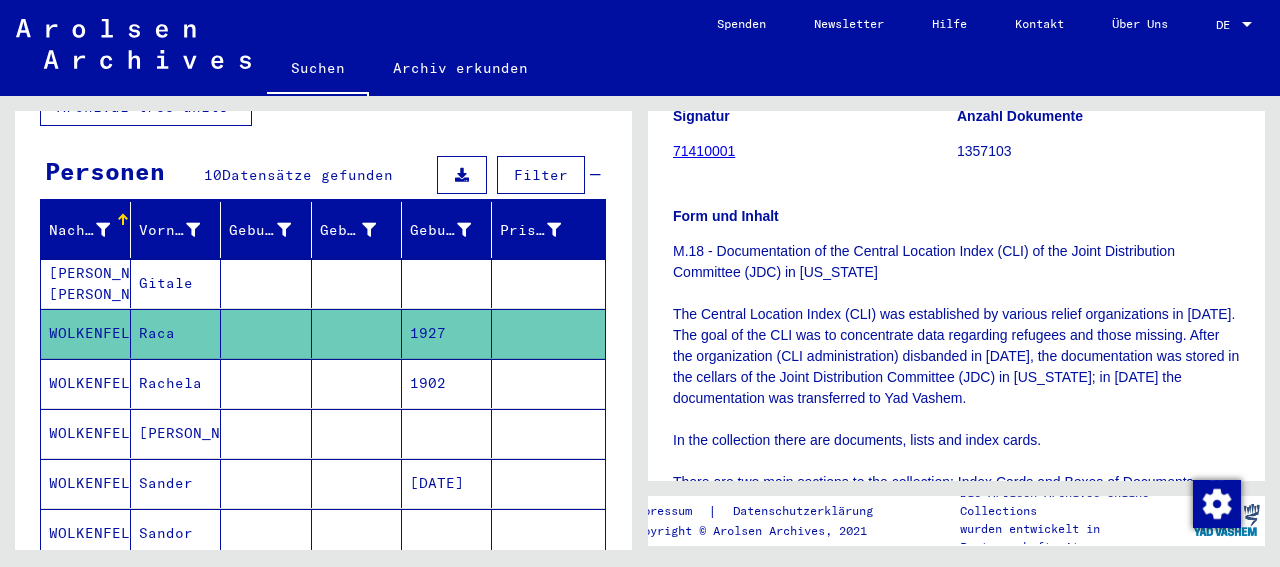click on "Rachela" at bounding box center [176, 433] 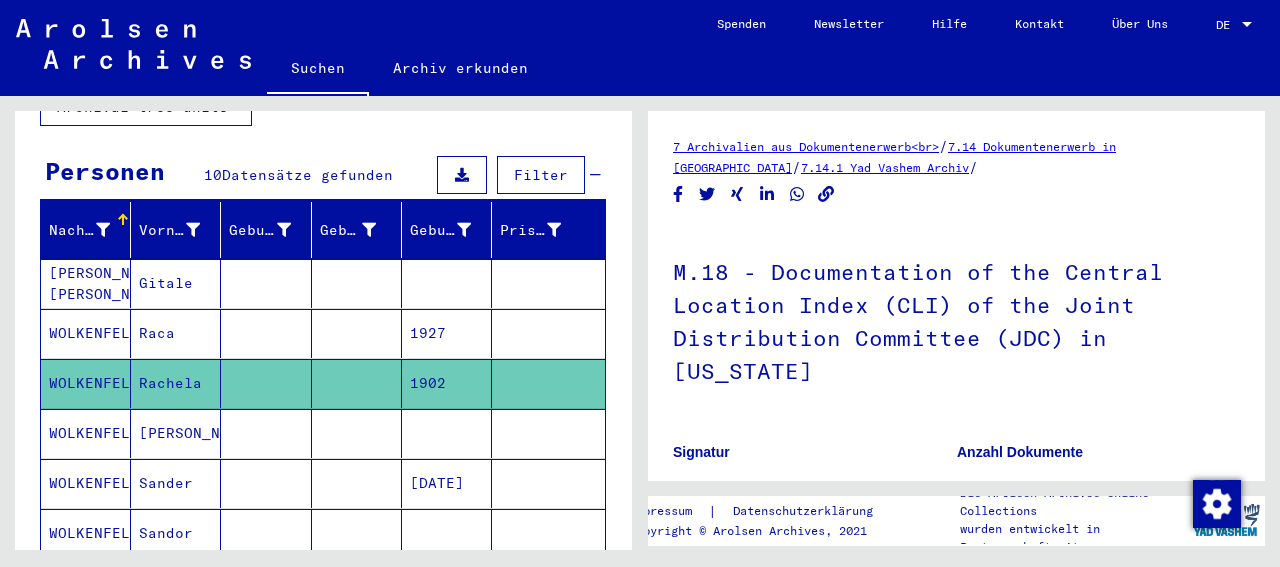 click on "[PERSON_NAME]" at bounding box center [176, 483] 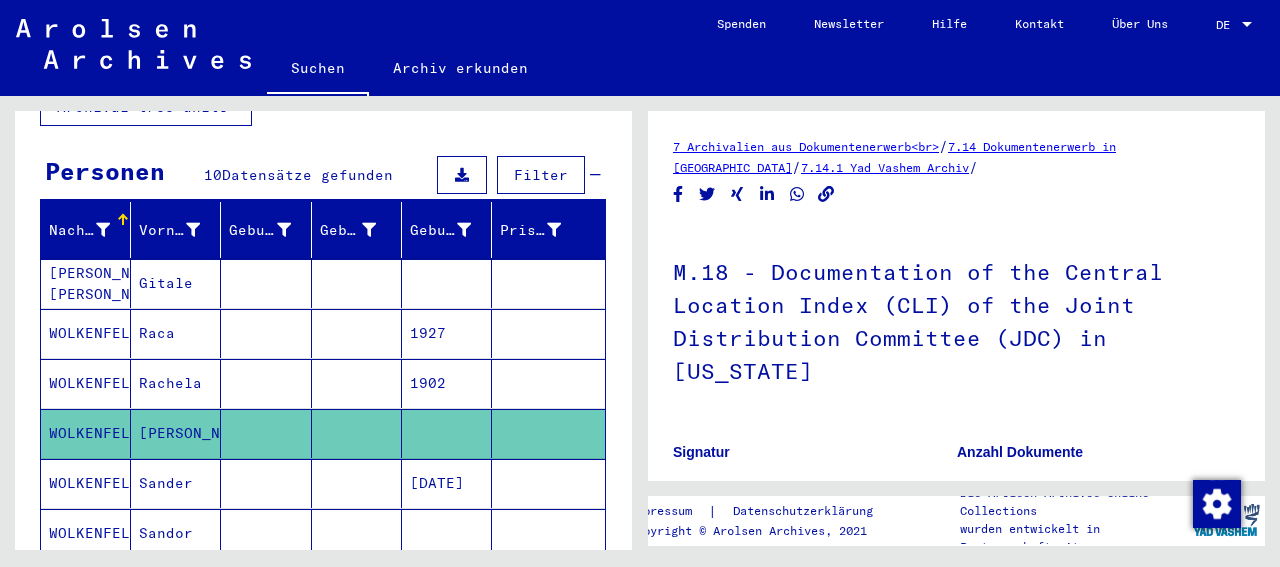 click on "Sander" at bounding box center (176, 533) 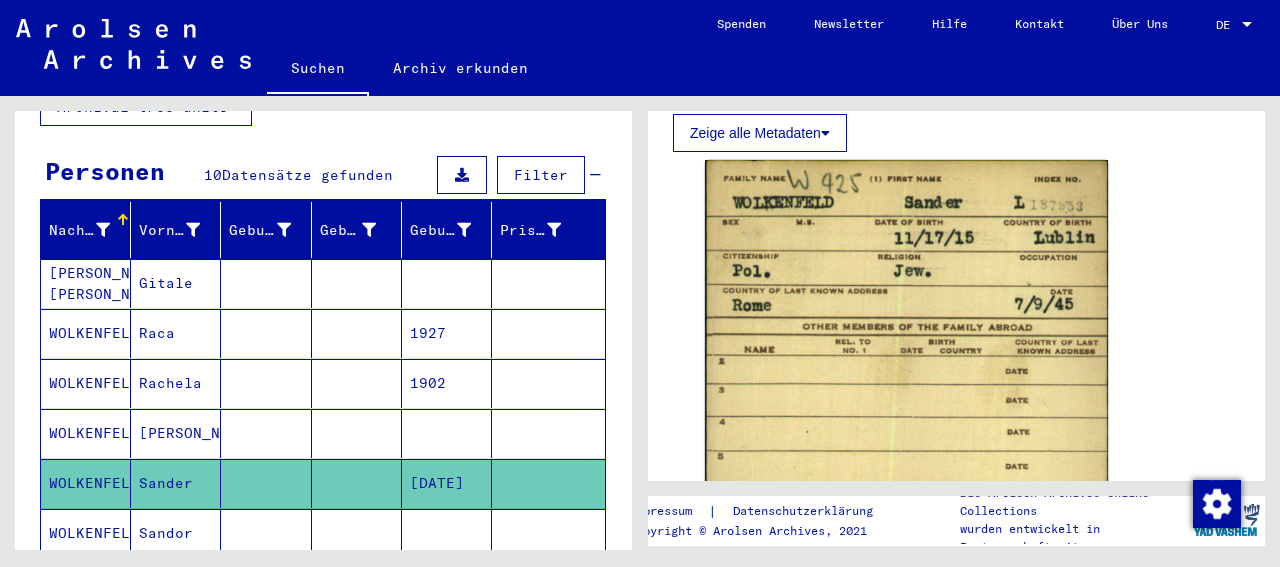 scroll, scrollTop: 1164, scrollLeft: 0, axis: vertical 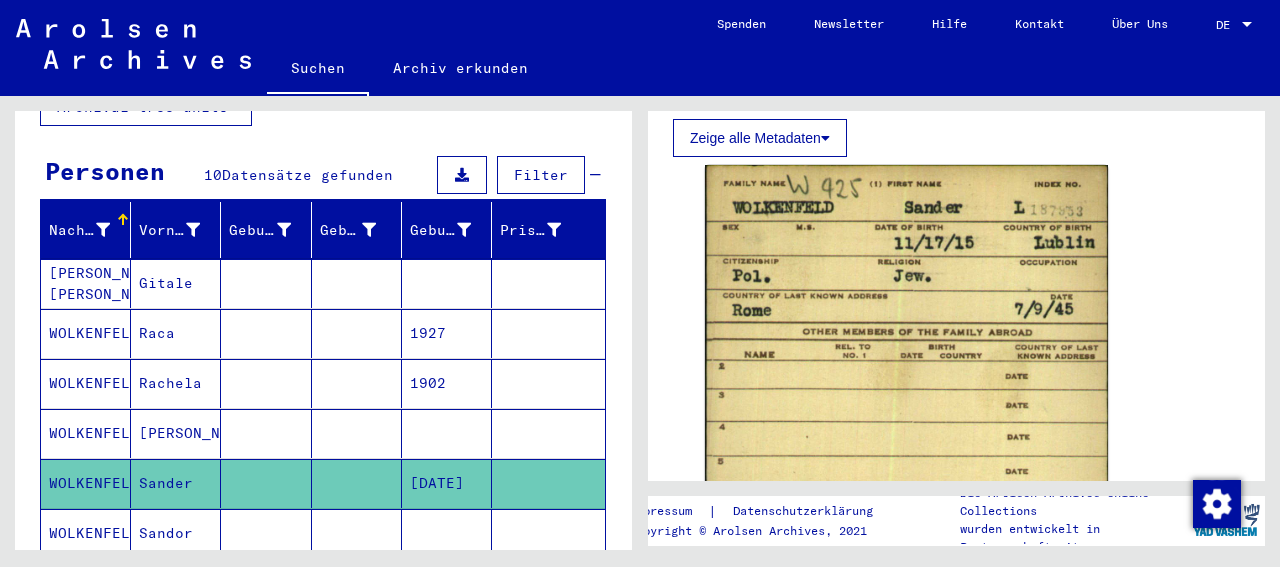 click on "Gitale" at bounding box center (176, 333) 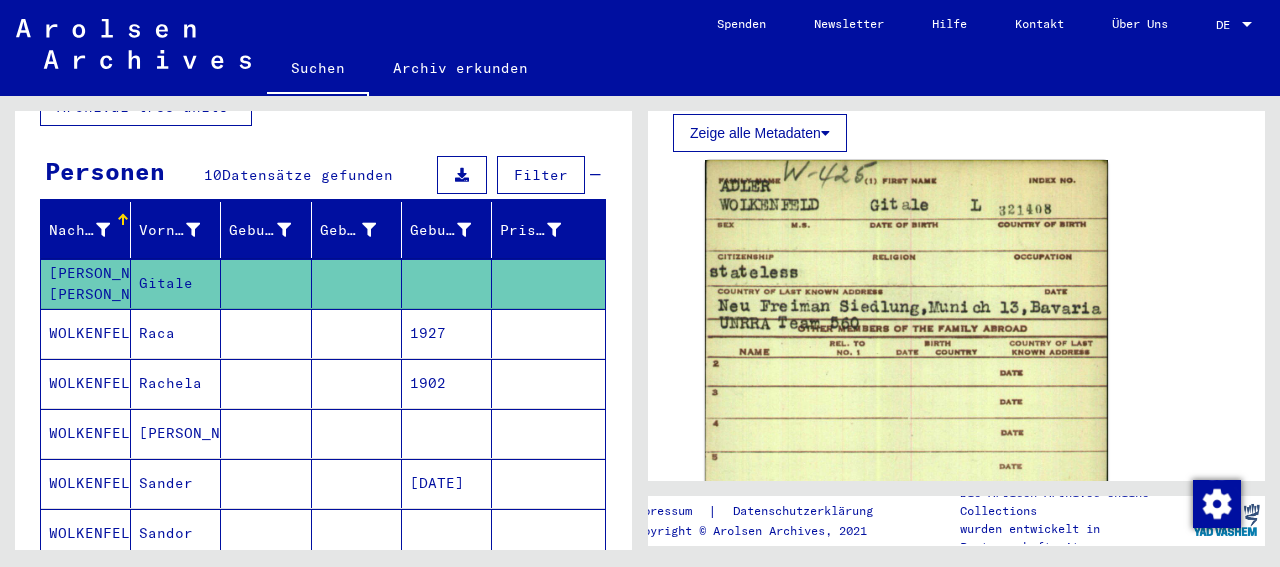 scroll, scrollTop: 1175, scrollLeft: 0, axis: vertical 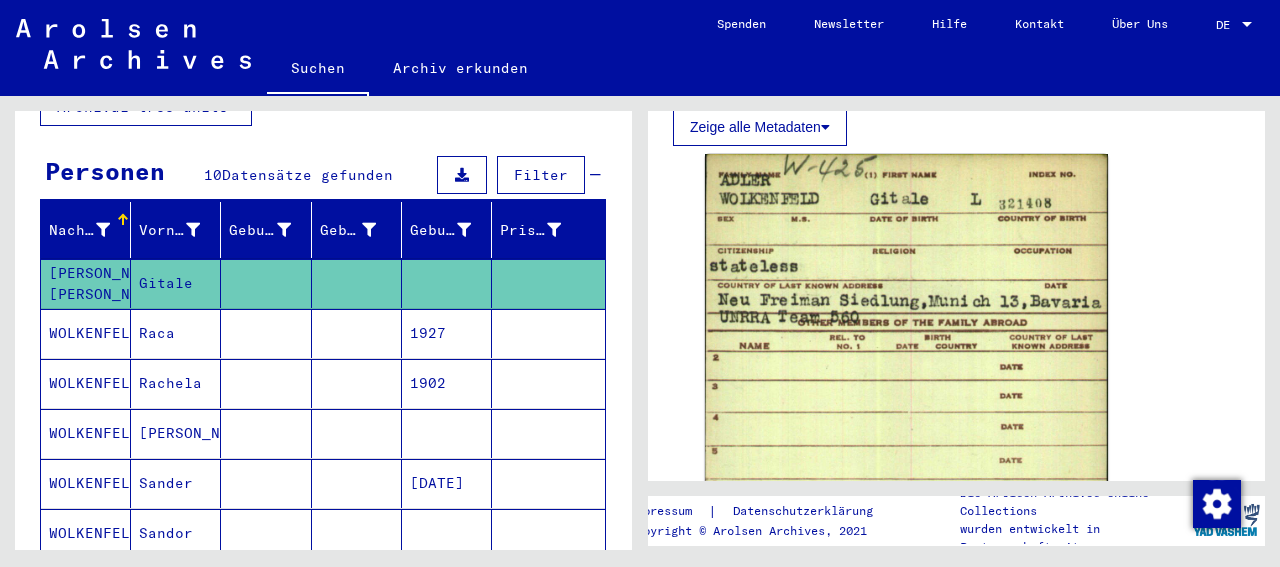 click on "Raca" at bounding box center (176, 383) 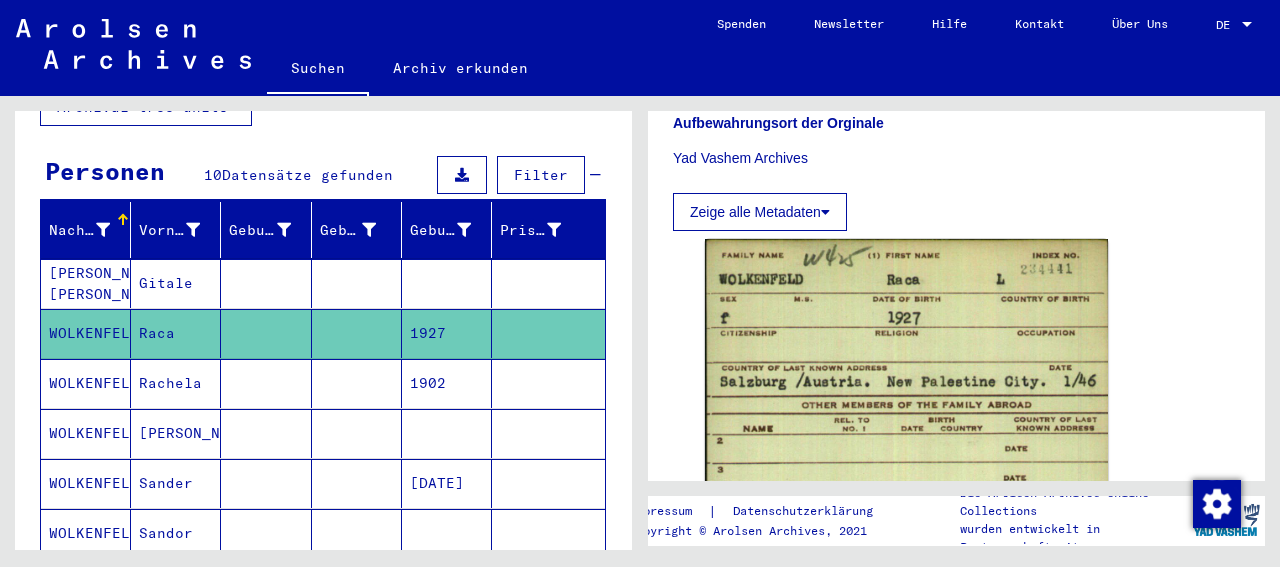 scroll, scrollTop: 1133, scrollLeft: 0, axis: vertical 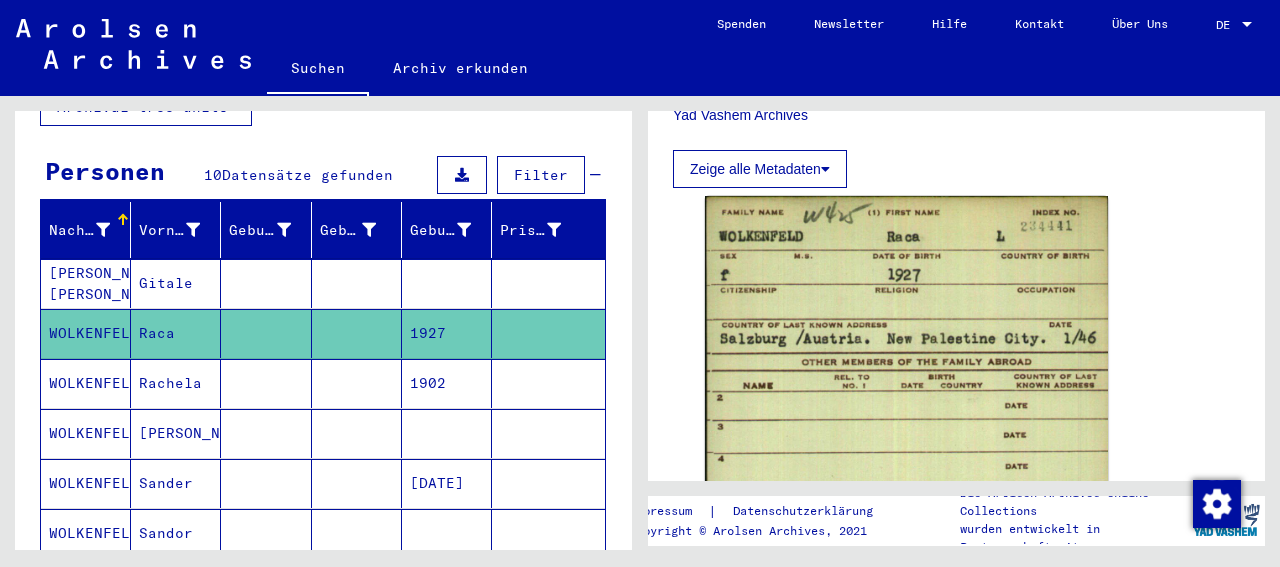 click on "Rachela" at bounding box center (176, 433) 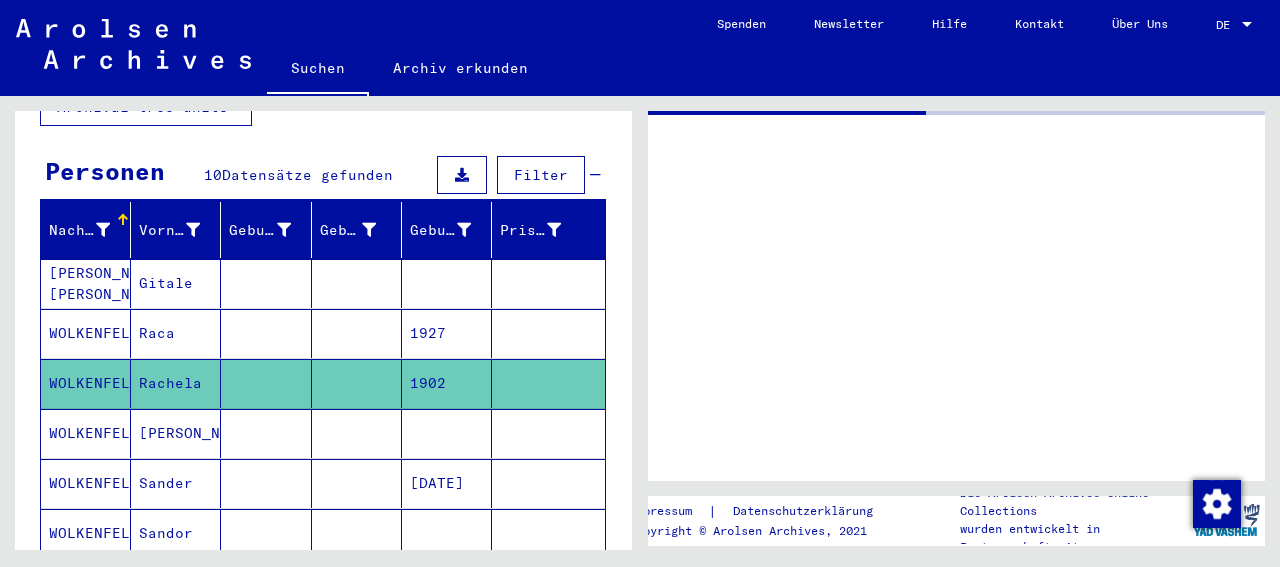 scroll, scrollTop: 0, scrollLeft: 0, axis: both 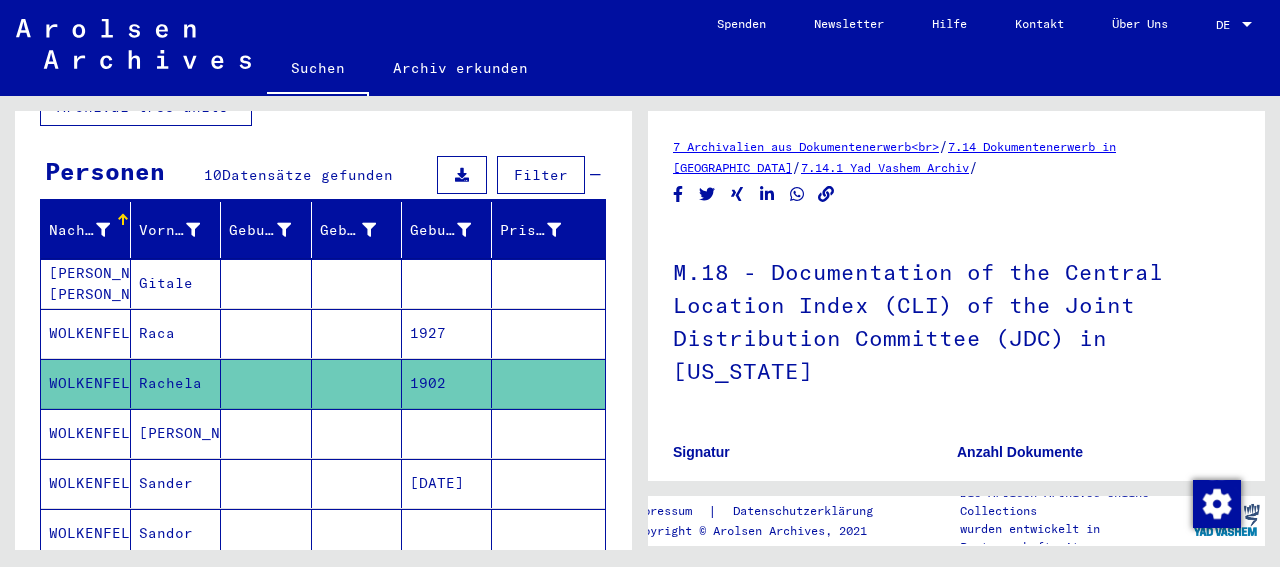 click on "7 Archivalien aus Dokumentenerwerb<br>   /   7.14 Dokumentenerwerb in [GEOGRAPHIC_DATA]   /   7.14.1 Yad Vashem Archiv   /  M.18 - Documentation of the Central Location Index (CLI) of the Joint      Distribution Committee (JDC) in [US_STATE]  Signatur 71410001 Anzahl Dokumente 1357103 Form und Inhalt M.18 - Documentation of the Central Location Index (CLI) of the Joint      Distribution Committee (JDC) in [US_STATE] The Central Location Index      (CLI) was established by various relief organizations in [DATE]. The      goal of the CLI was to concentrate data regarding refugees and those      missing. After the organization (CLI administration) disbanded in [DATE], the documentation was stored in the cellars of the Joint      Distribution Committee (JDC) in [US_STATE]; in [DATE] the documentation was      transferred to Yad Vashem. In the collection there are documents,      lists and index cards. There are two main sections to the      collection: Index Cards and Boxes of Documents. Aufbewahrungsort der Orginale  |" 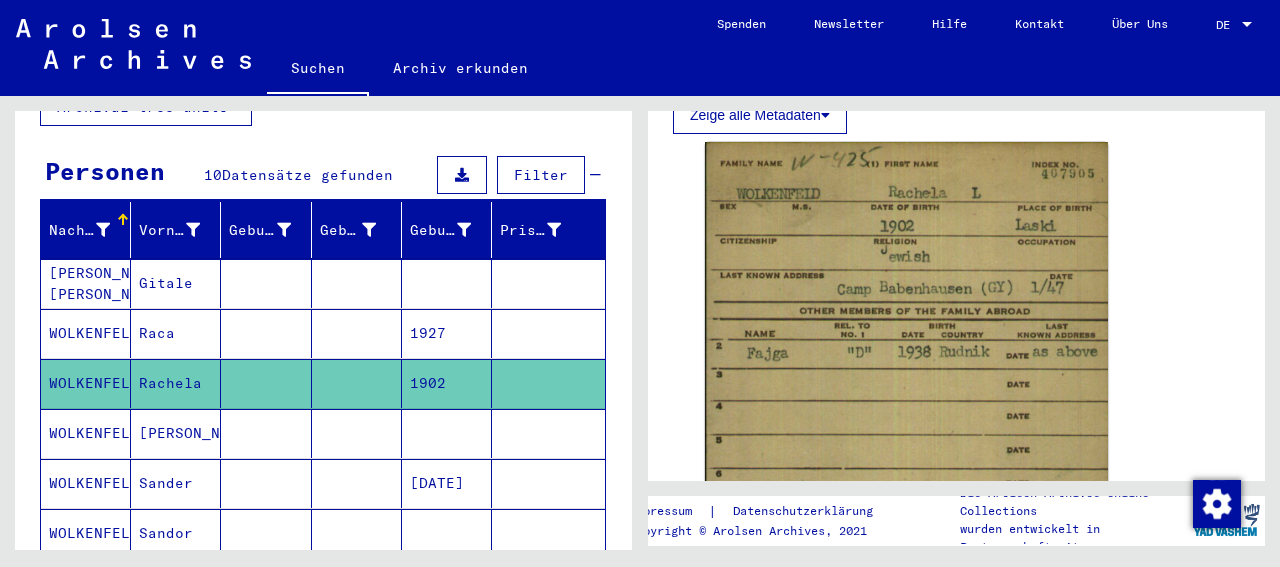 scroll, scrollTop: 1099, scrollLeft: 0, axis: vertical 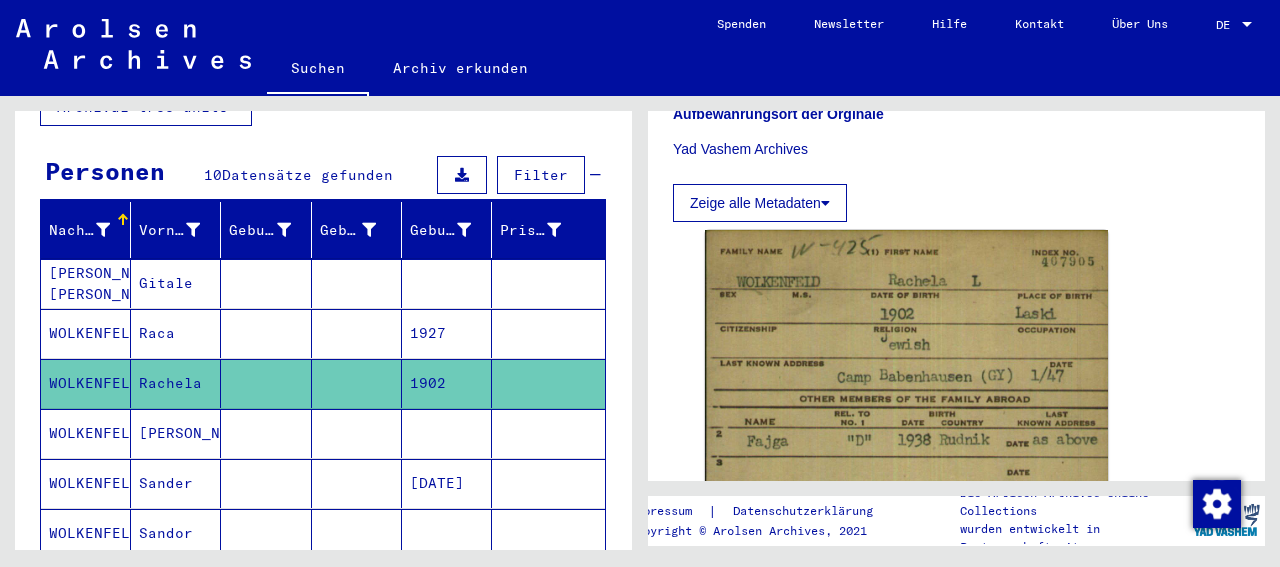 click on "WOLKENFELD" at bounding box center [86, 483] 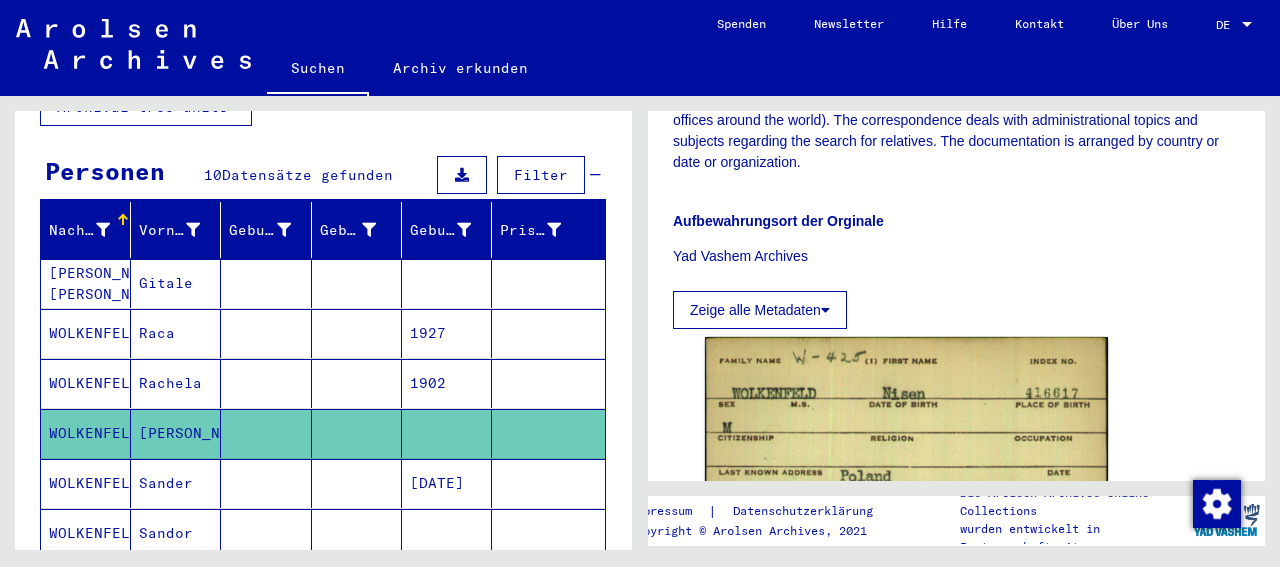 scroll, scrollTop: 1128, scrollLeft: 0, axis: vertical 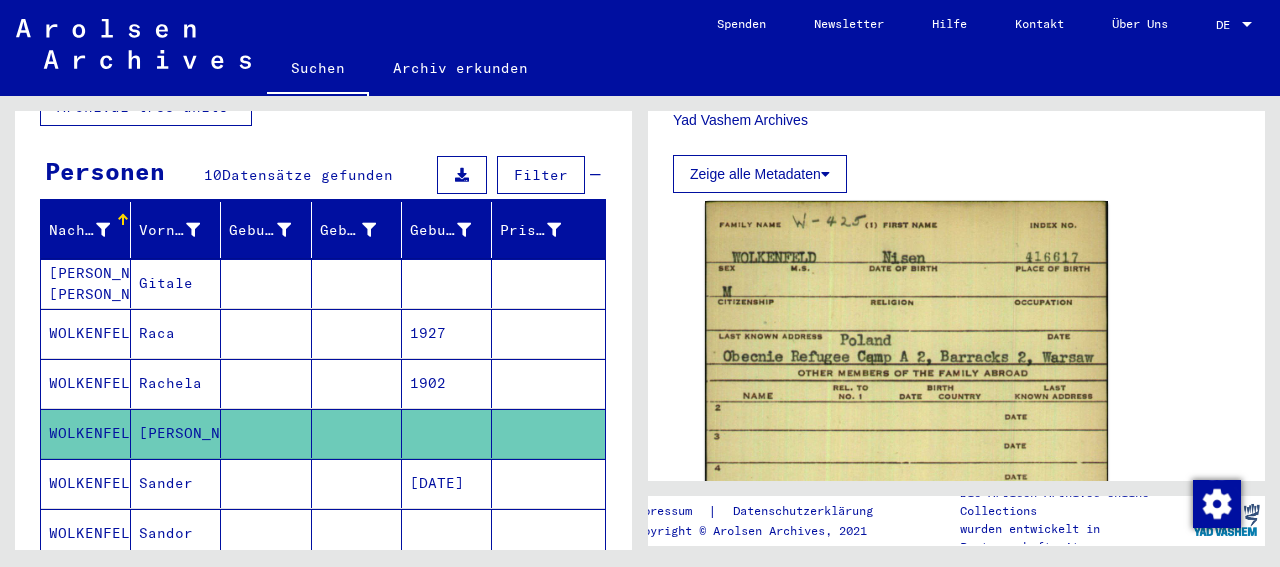 drag, startPoint x: 1245, startPoint y: 294, endPoint x: 1251, endPoint y: 308, distance: 15.231546 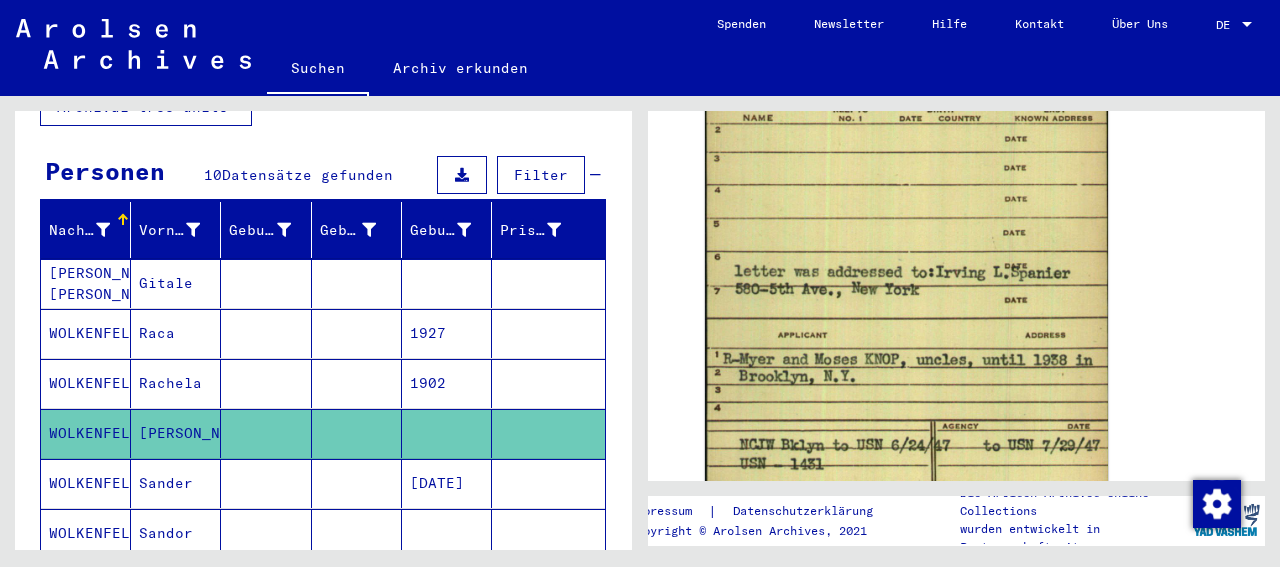 scroll, scrollTop: 1417, scrollLeft: 0, axis: vertical 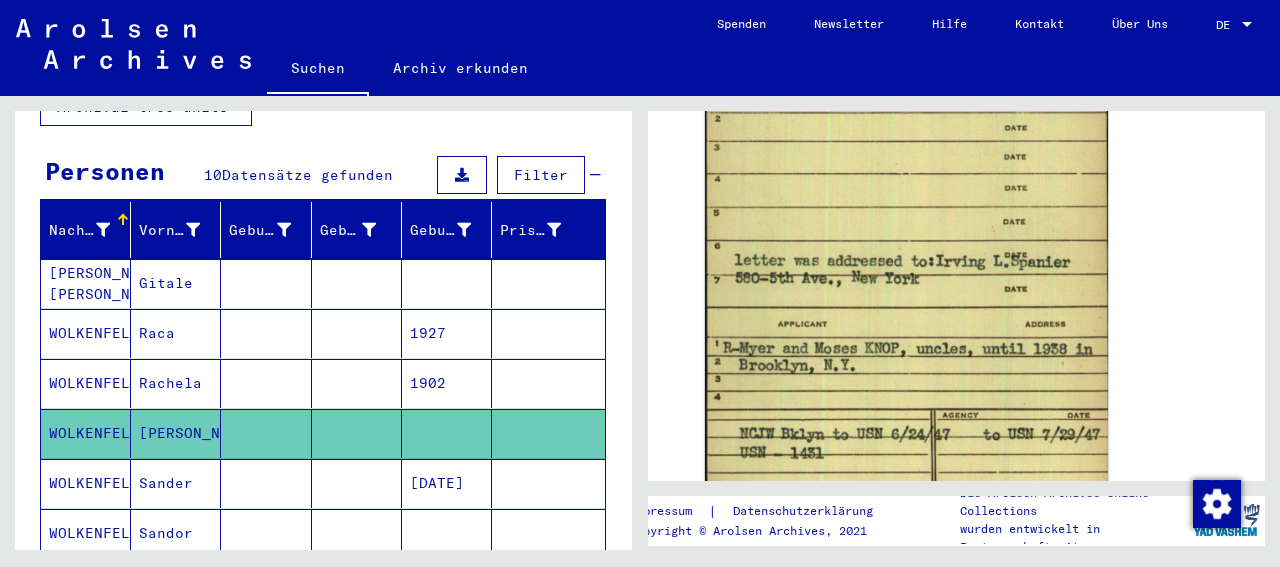 click 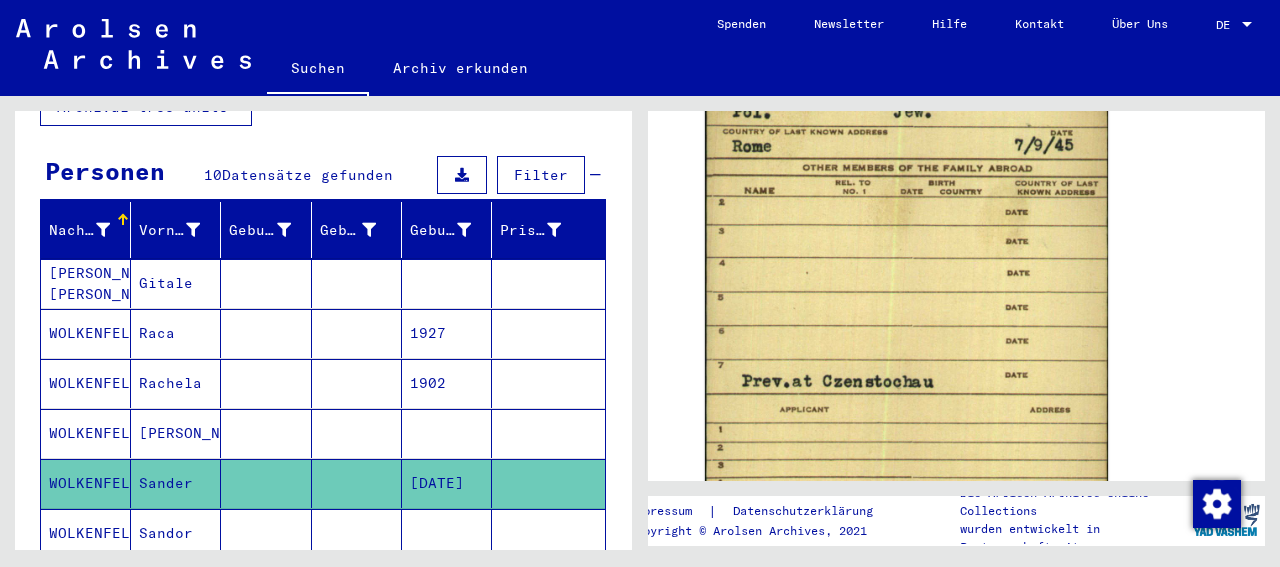scroll, scrollTop: 1377, scrollLeft: 0, axis: vertical 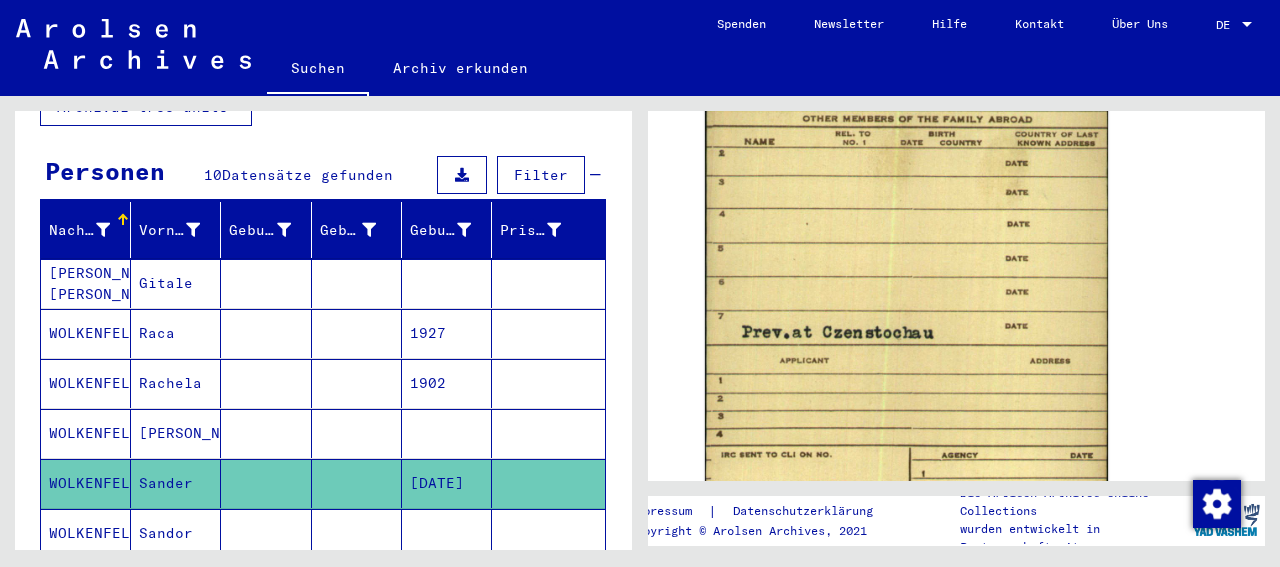 click on "Sandor" at bounding box center [176, 583] 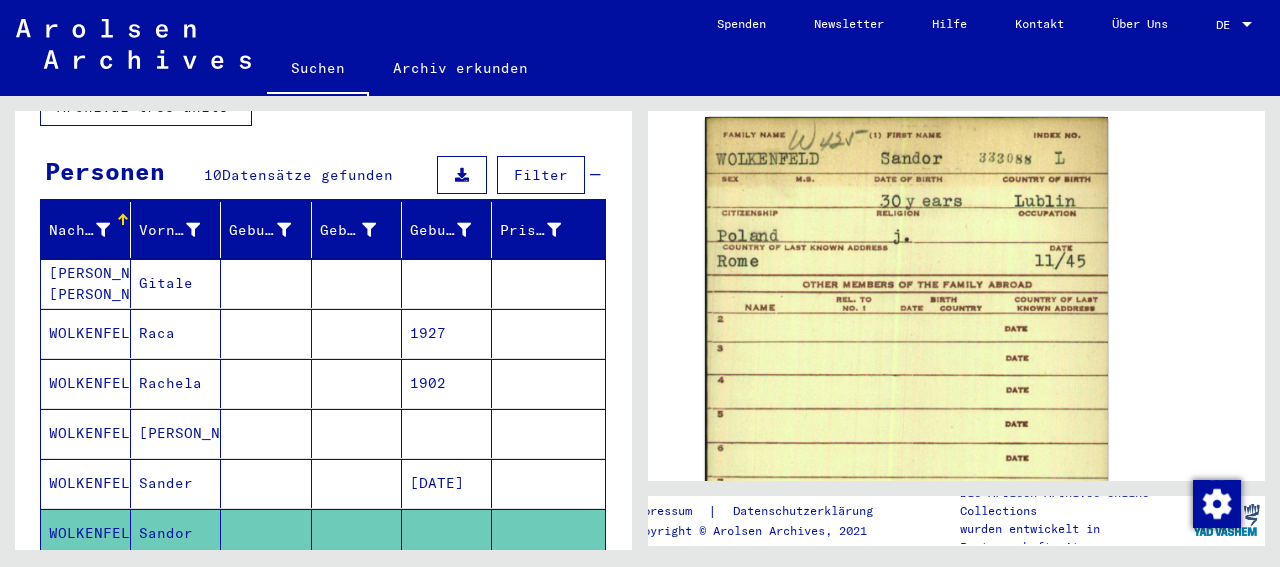 scroll, scrollTop: 1187, scrollLeft: 0, axis: vertical 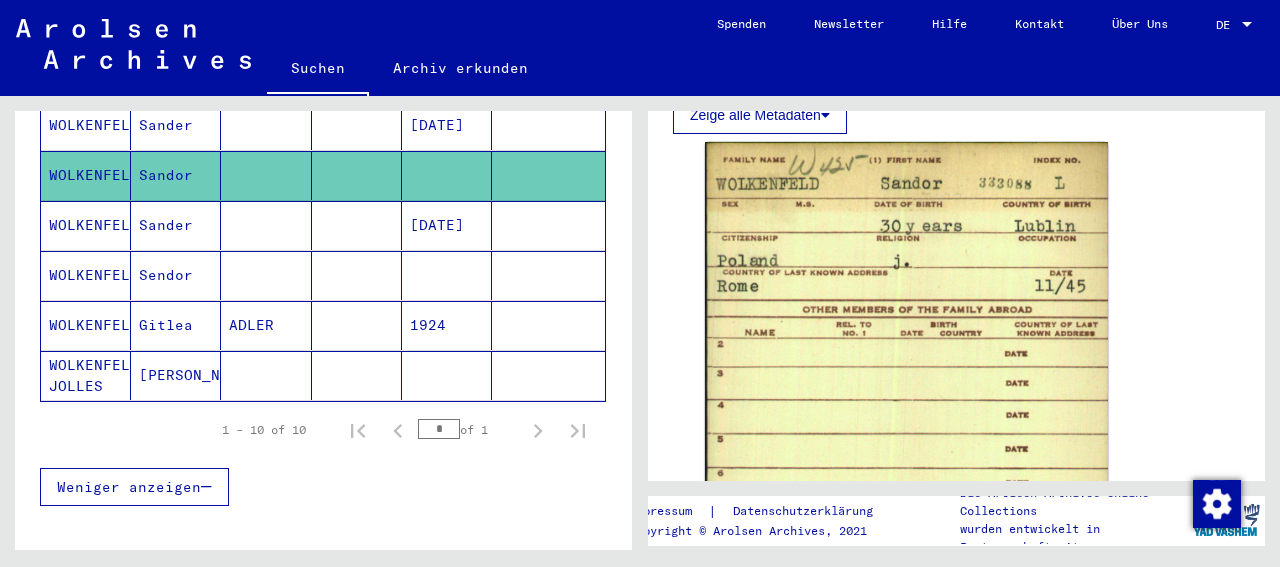 click on "Sander" at bounding box center (176, 275) 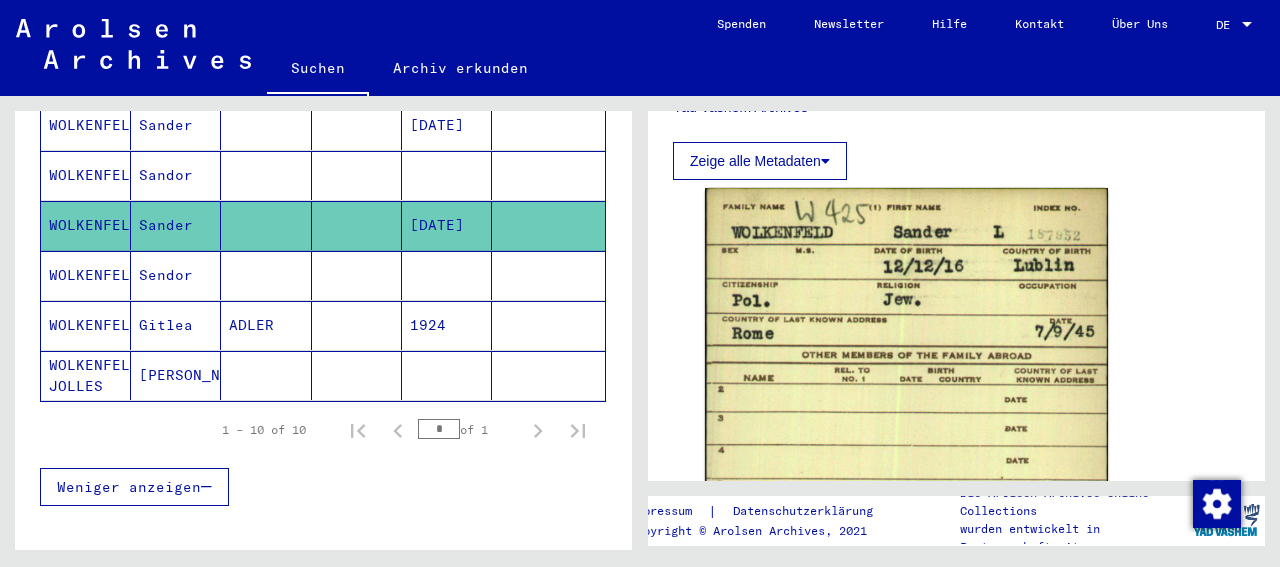 scroll, scrollTop: 1175, scrollLeft: 0, axis: vertical 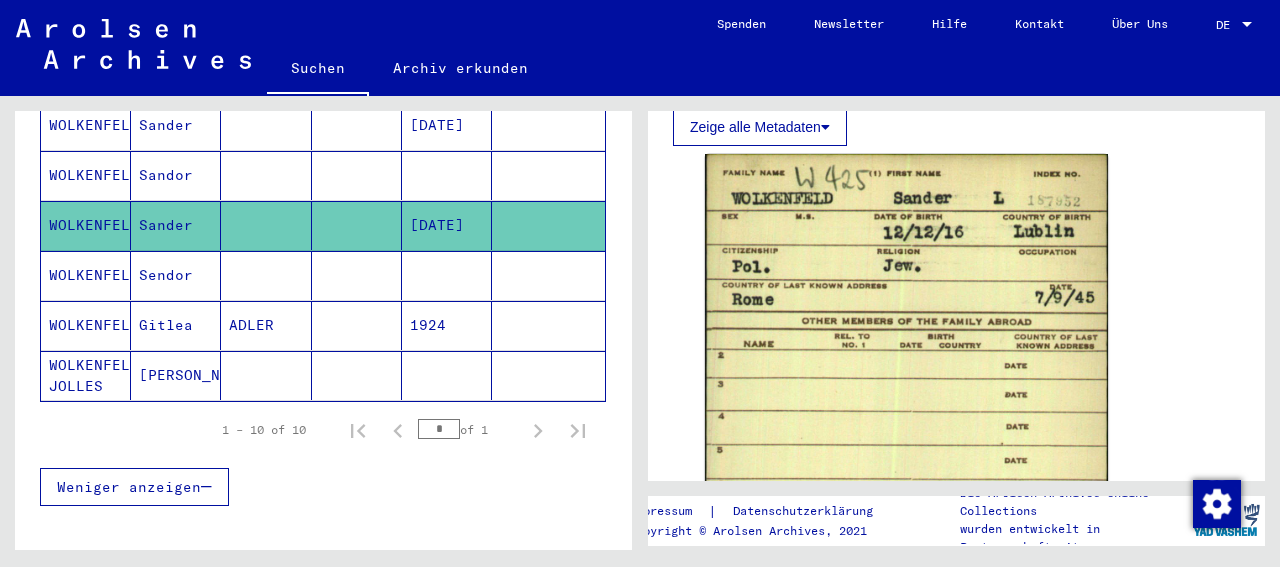 click on "Sendor" at bounding box center (176, 325) 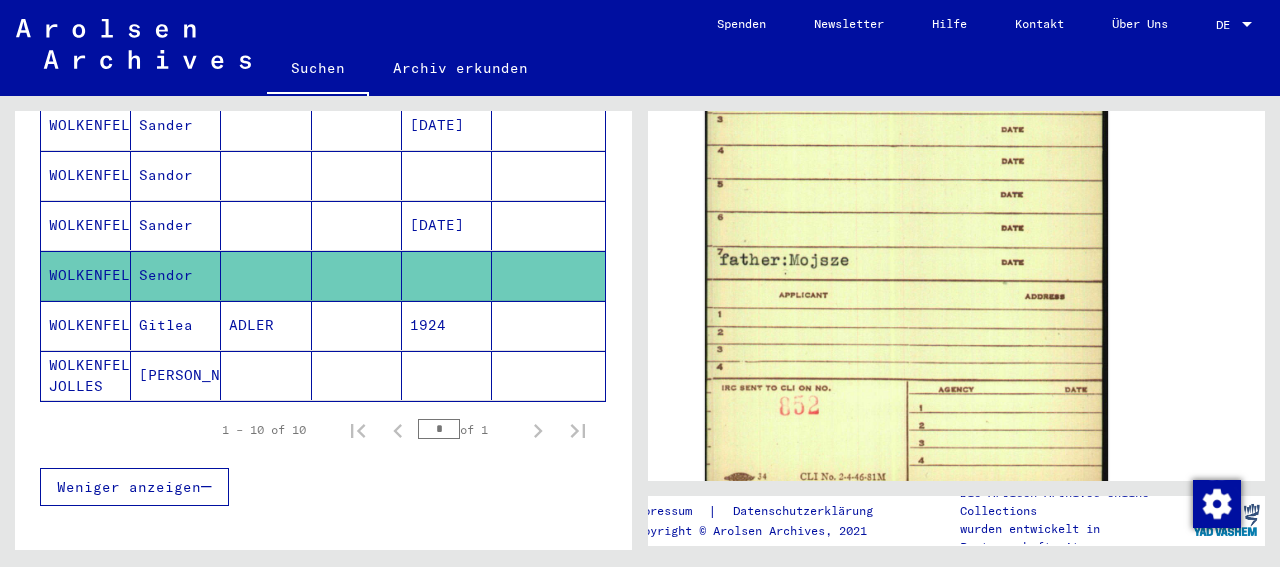 scroll, scrollTop: 1557, scrollLeft: 0, axis: vertical 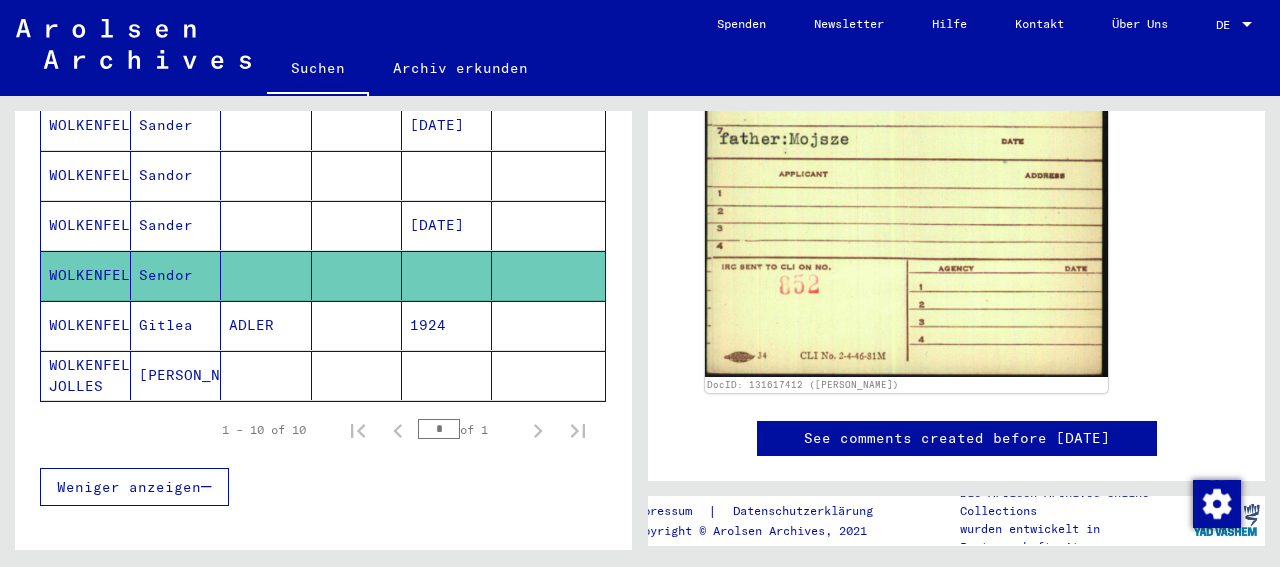 click on "Gitlea" at bounding box center (176, 375) 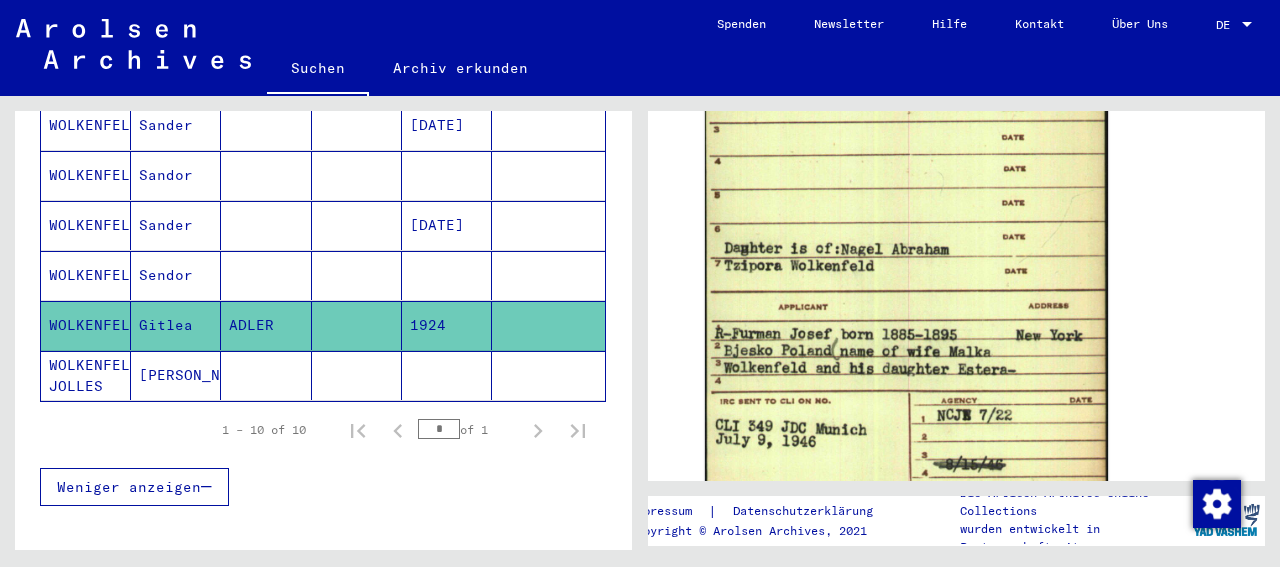 scroll, scrollTop: 1445, scrollLeft: 0, axis: vertical 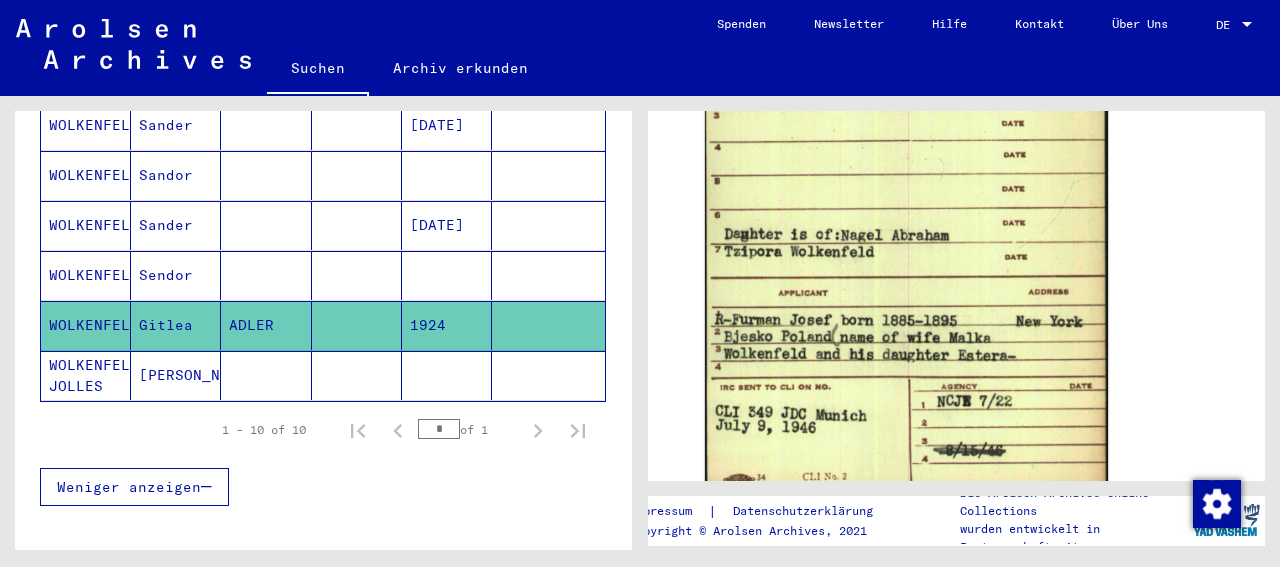 click on "[PERSON_NAME]" 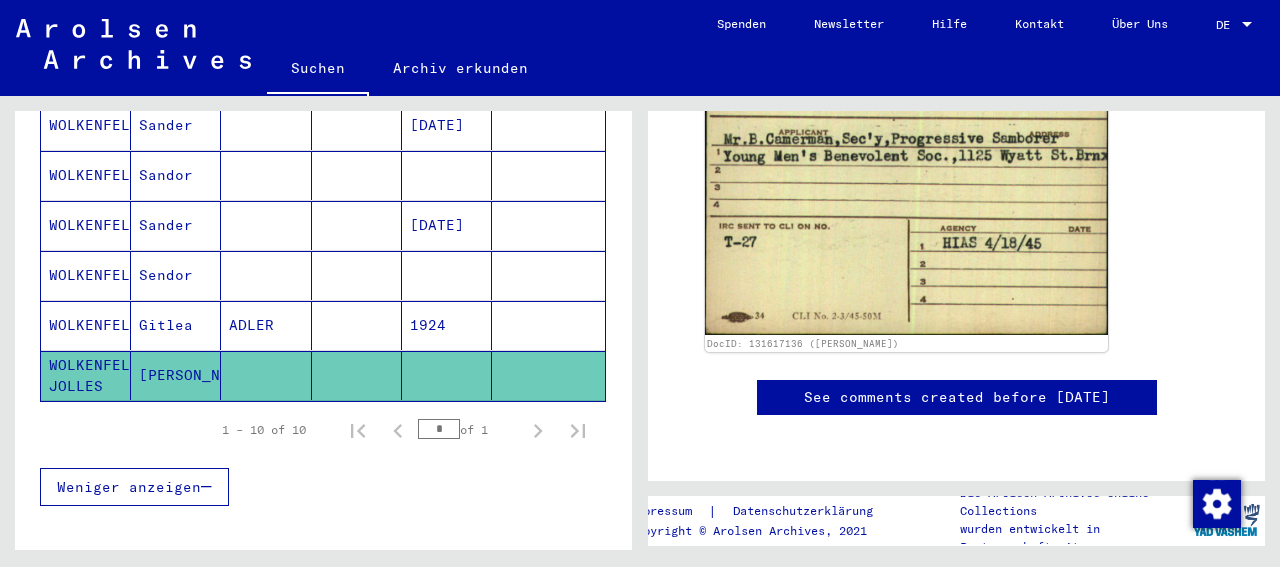 scroll, scrollTop: 1917, scrollLeft: 0, axis: vertical 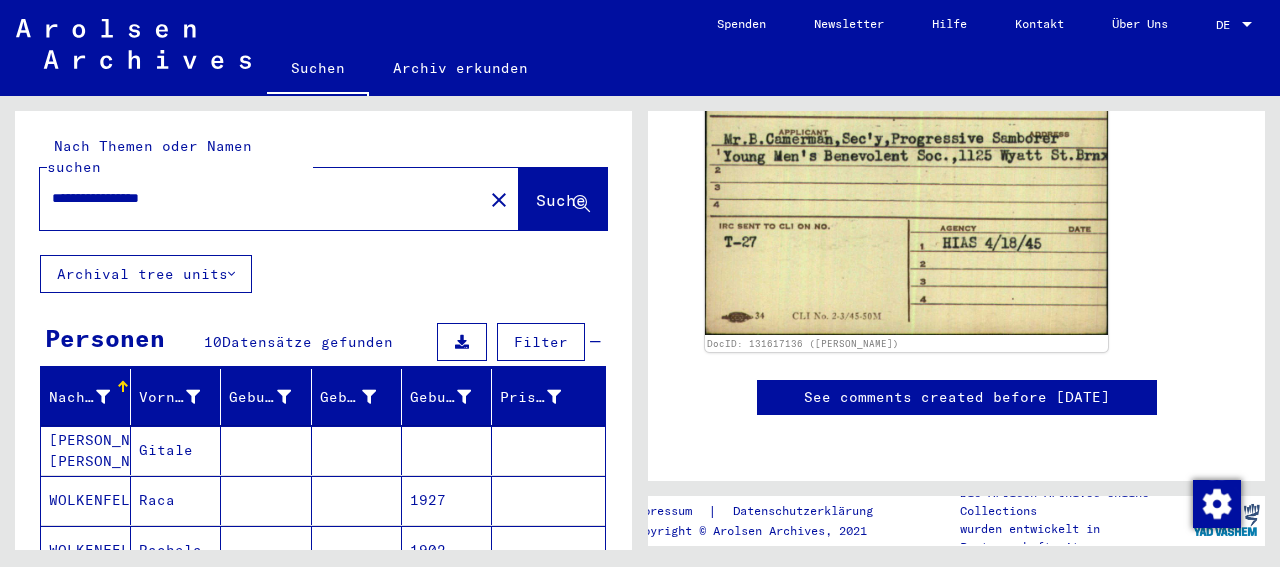 drag, startPoint x: 103, startPoint y: 177, endPoint x: 0, endPoint y: 153, distance: 105.75916 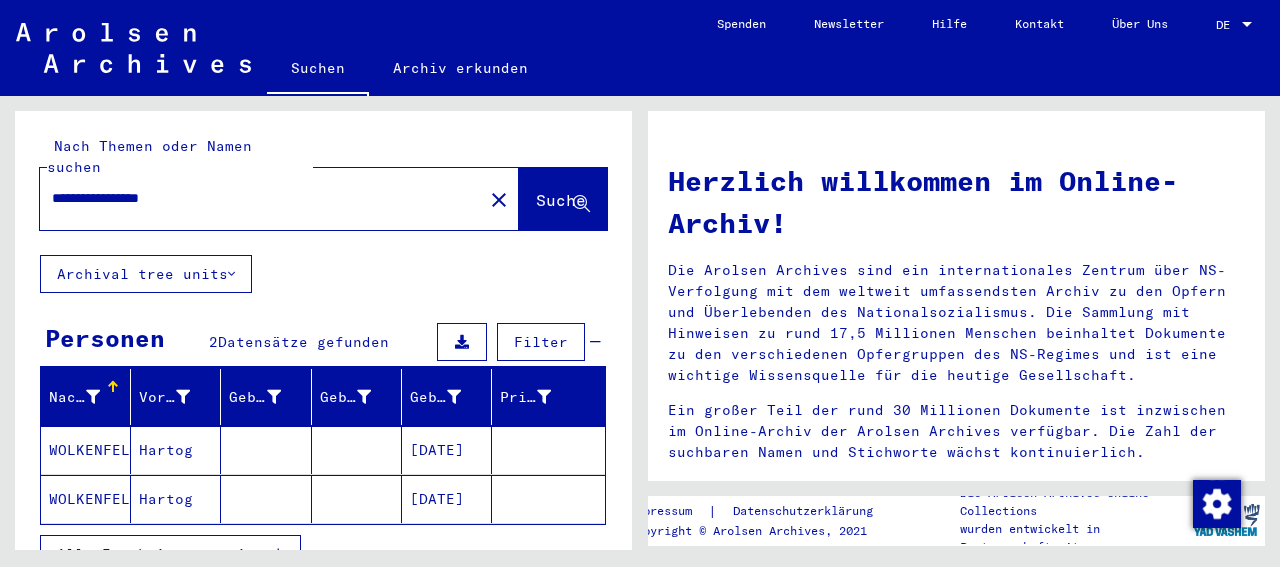 click on "[DATE]" 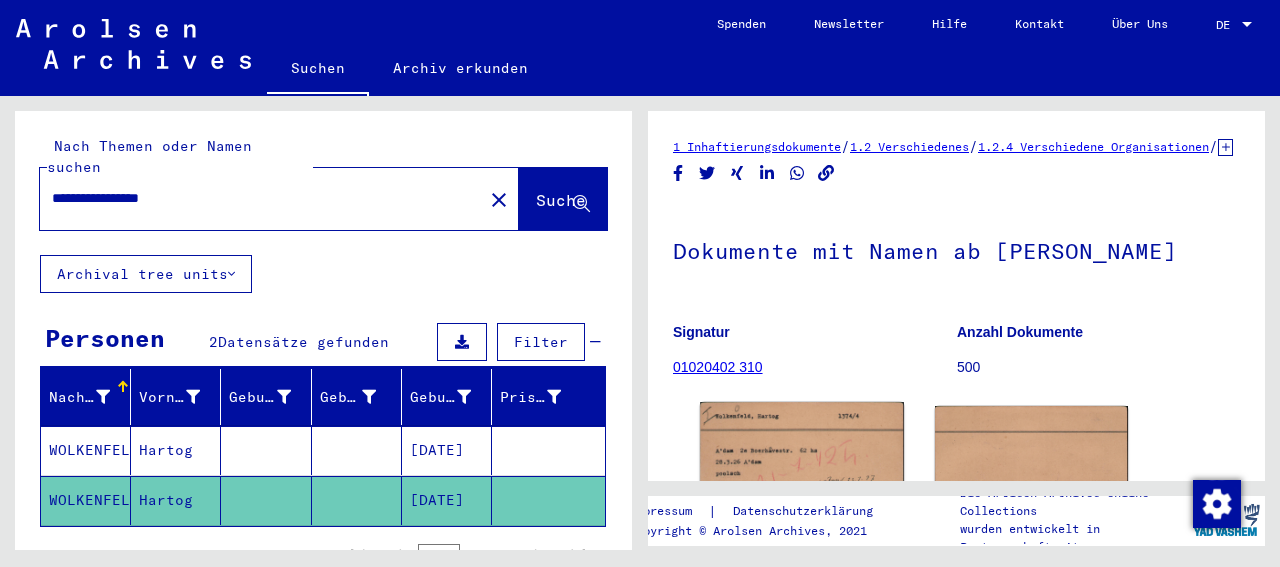 click 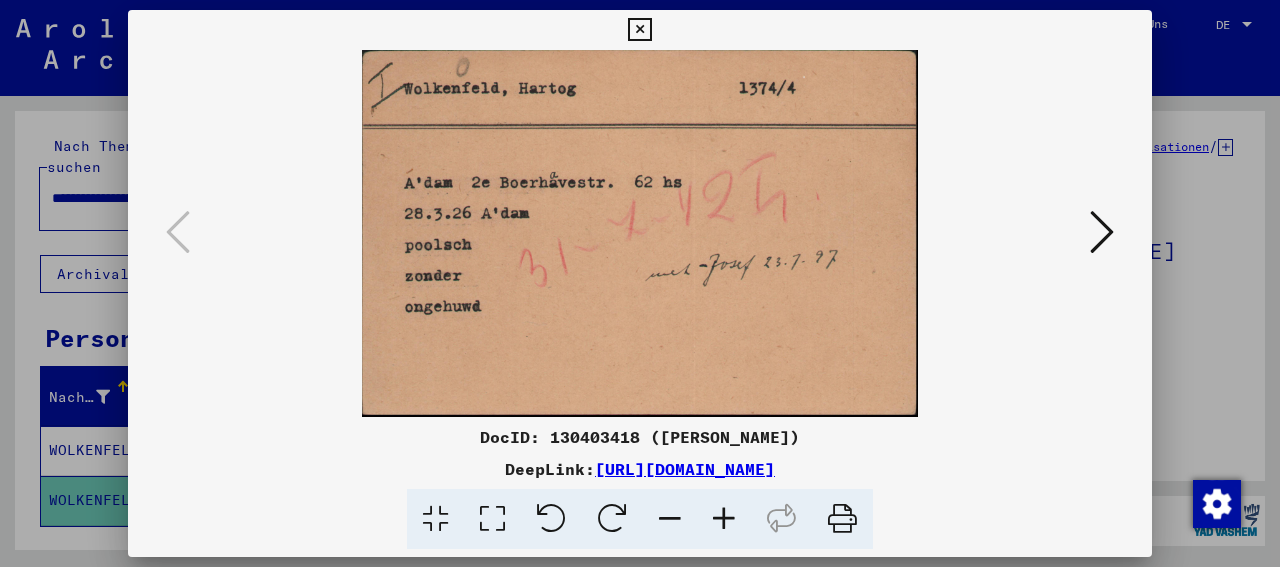 click at bounding box center (639, 30) 